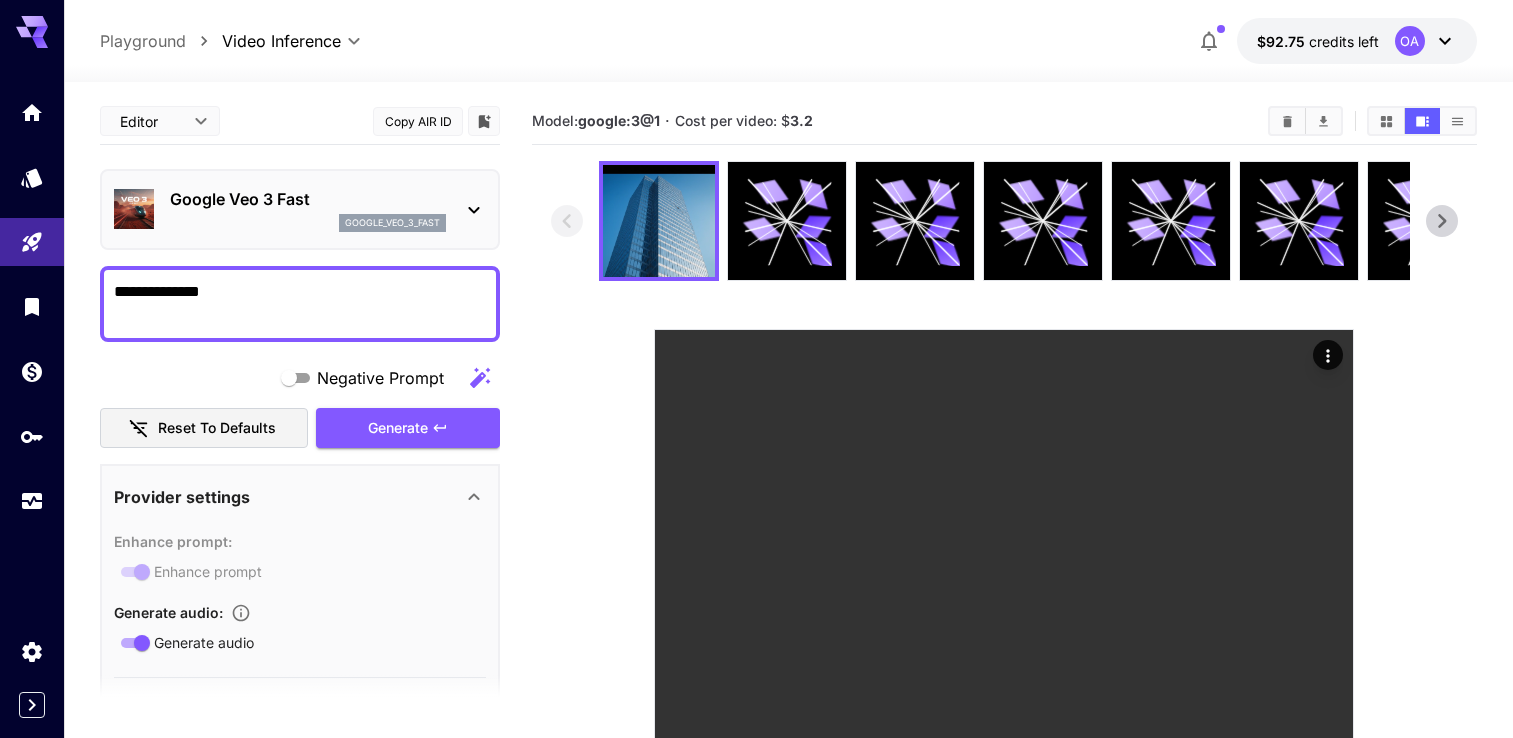 scroll, scrollTop: 350, scrollLeft: 0, axis: vertical 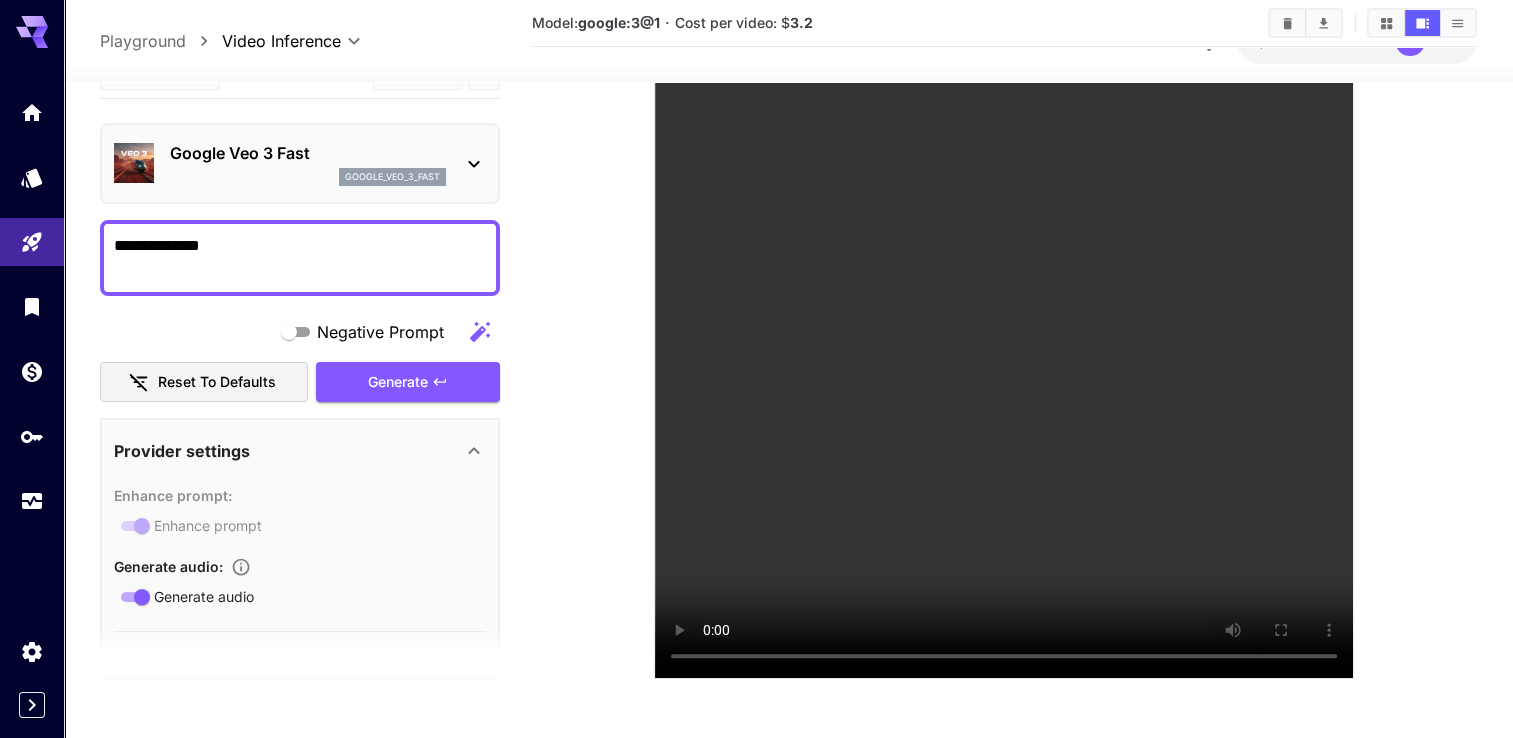 click on "Google Veo 3 Fast google_veo_3_fast" at bounding box center (300, 163) 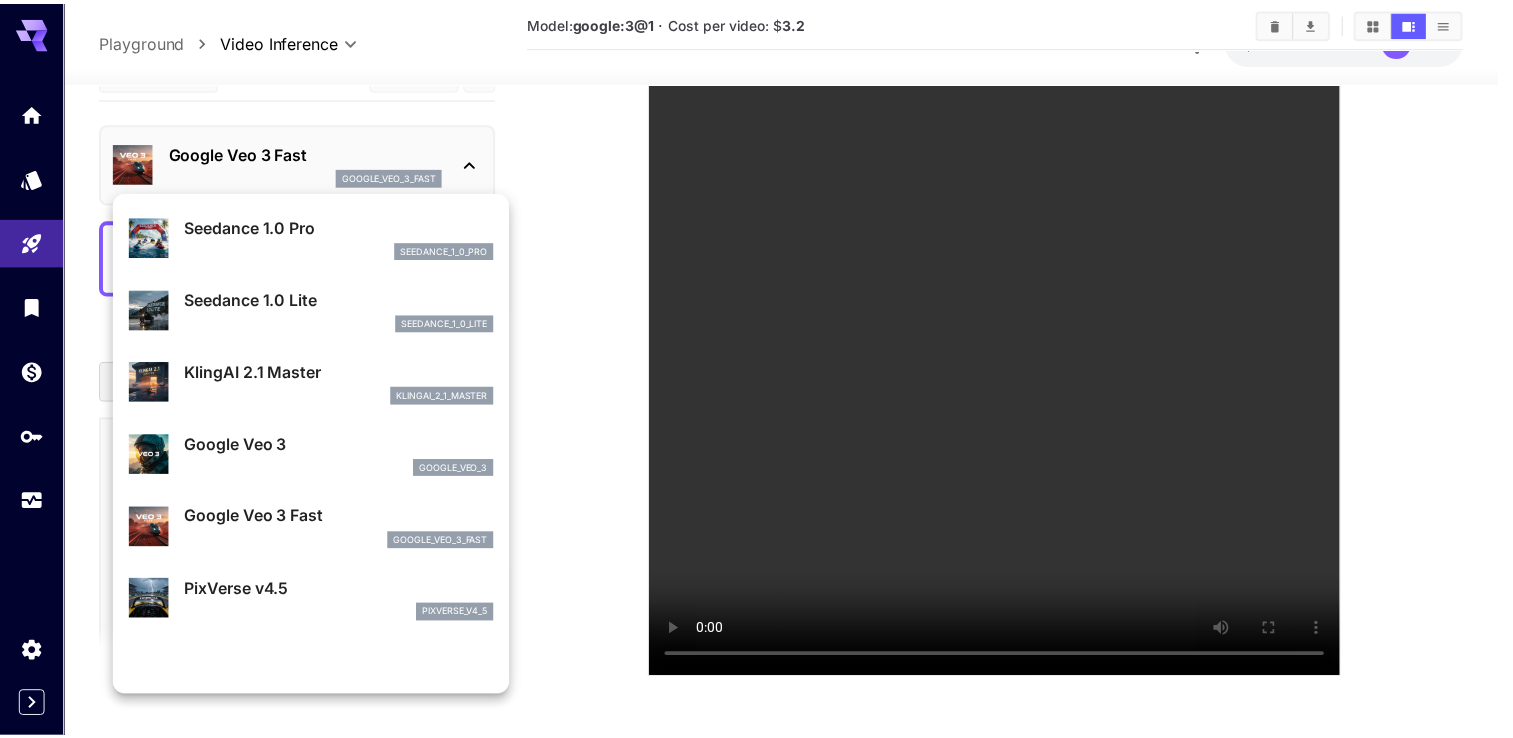 scroll, scrollTop: 0, scrollLeft: 0, axis: both 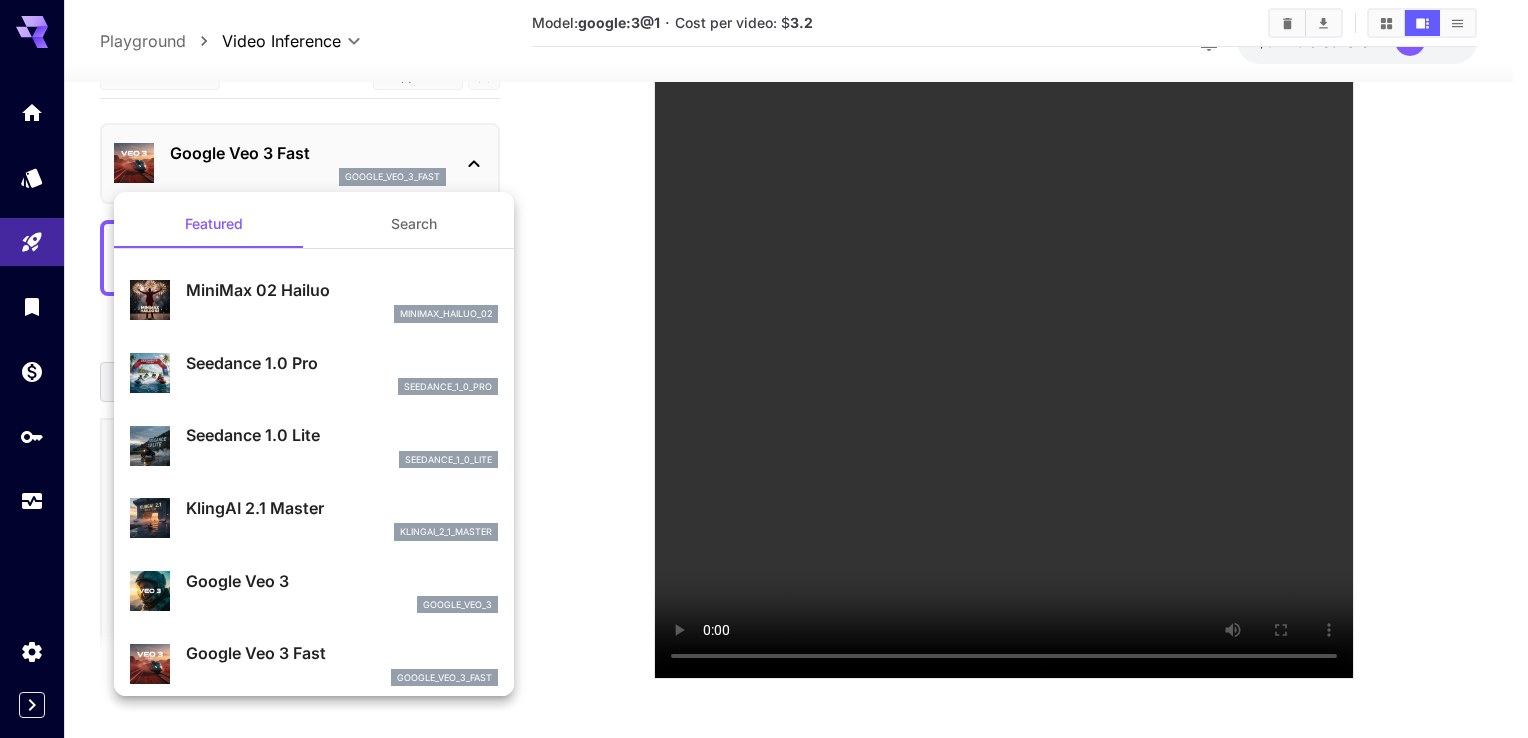 click on "Google Veo 3 google_veo_3" at bounding box center [314, 591] 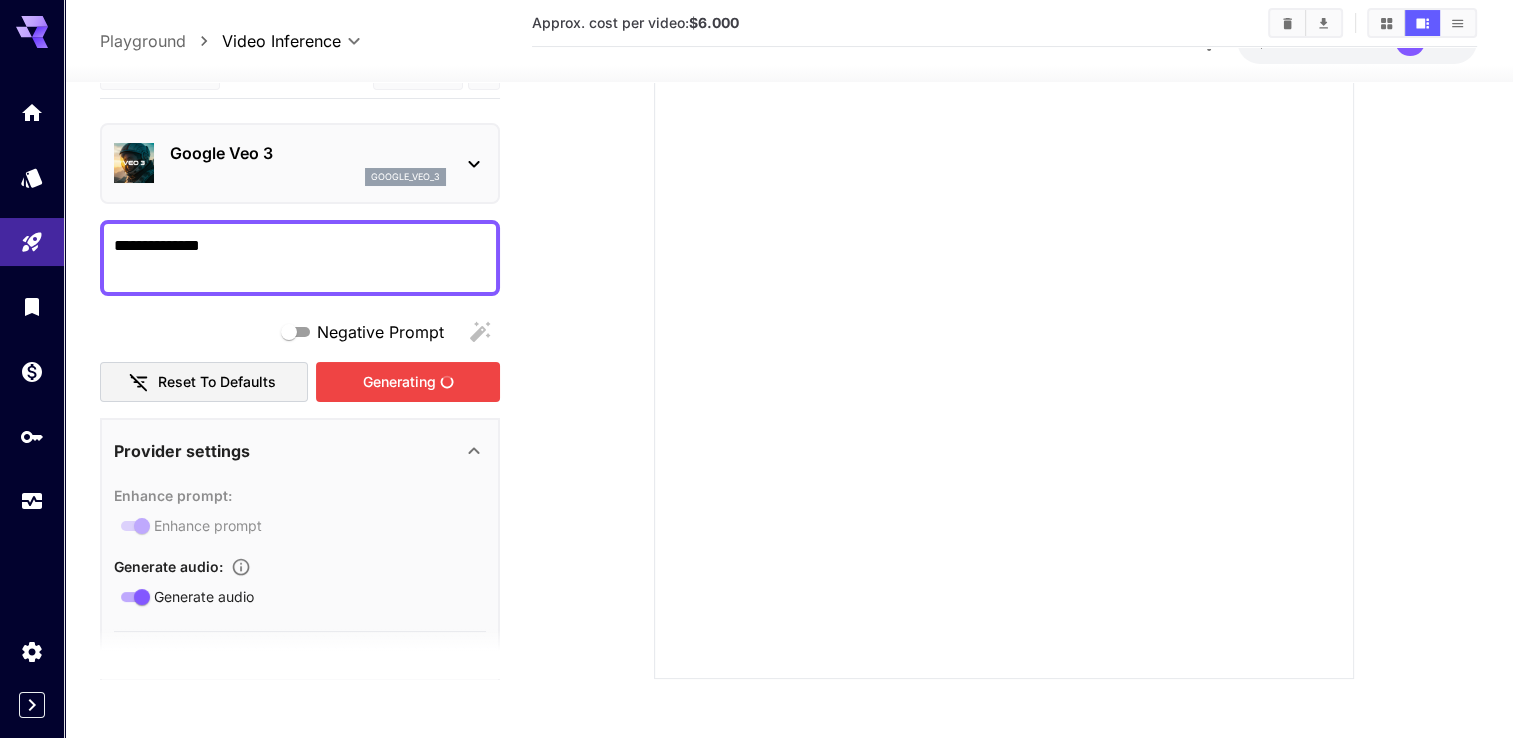 click on "Generating" at bounding box center [408, 381] 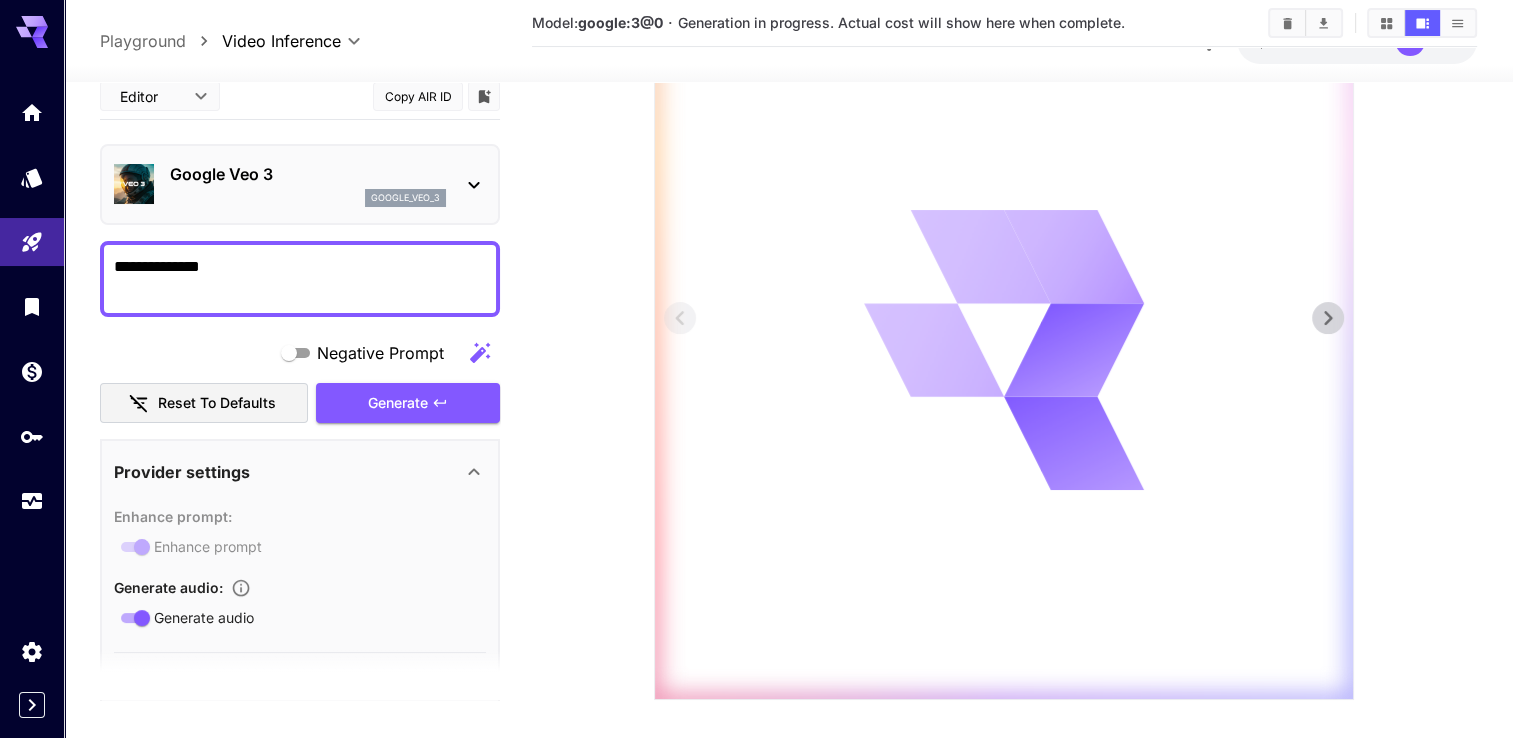 scroll, scrollTop: 0, scrollLeft: 0, axis: both 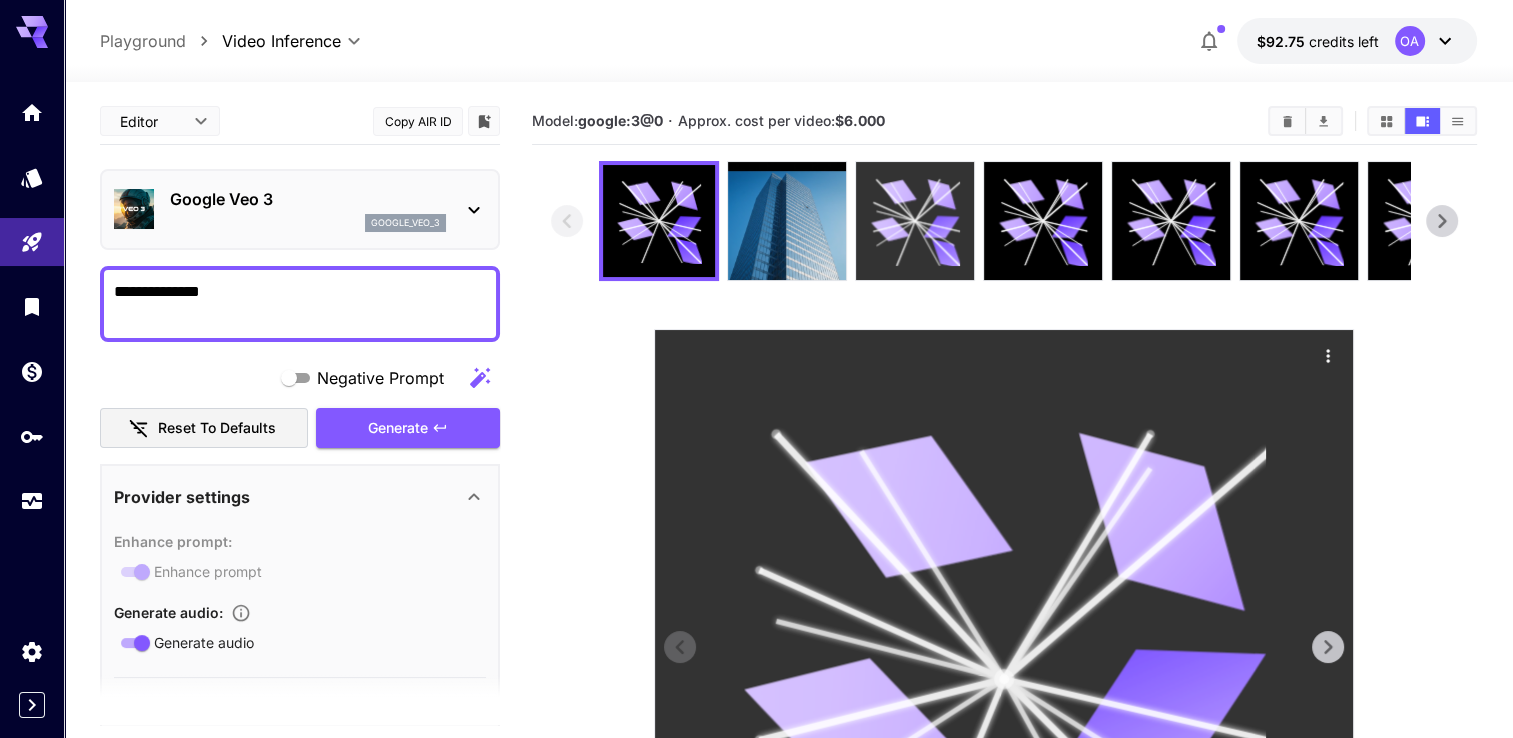 click 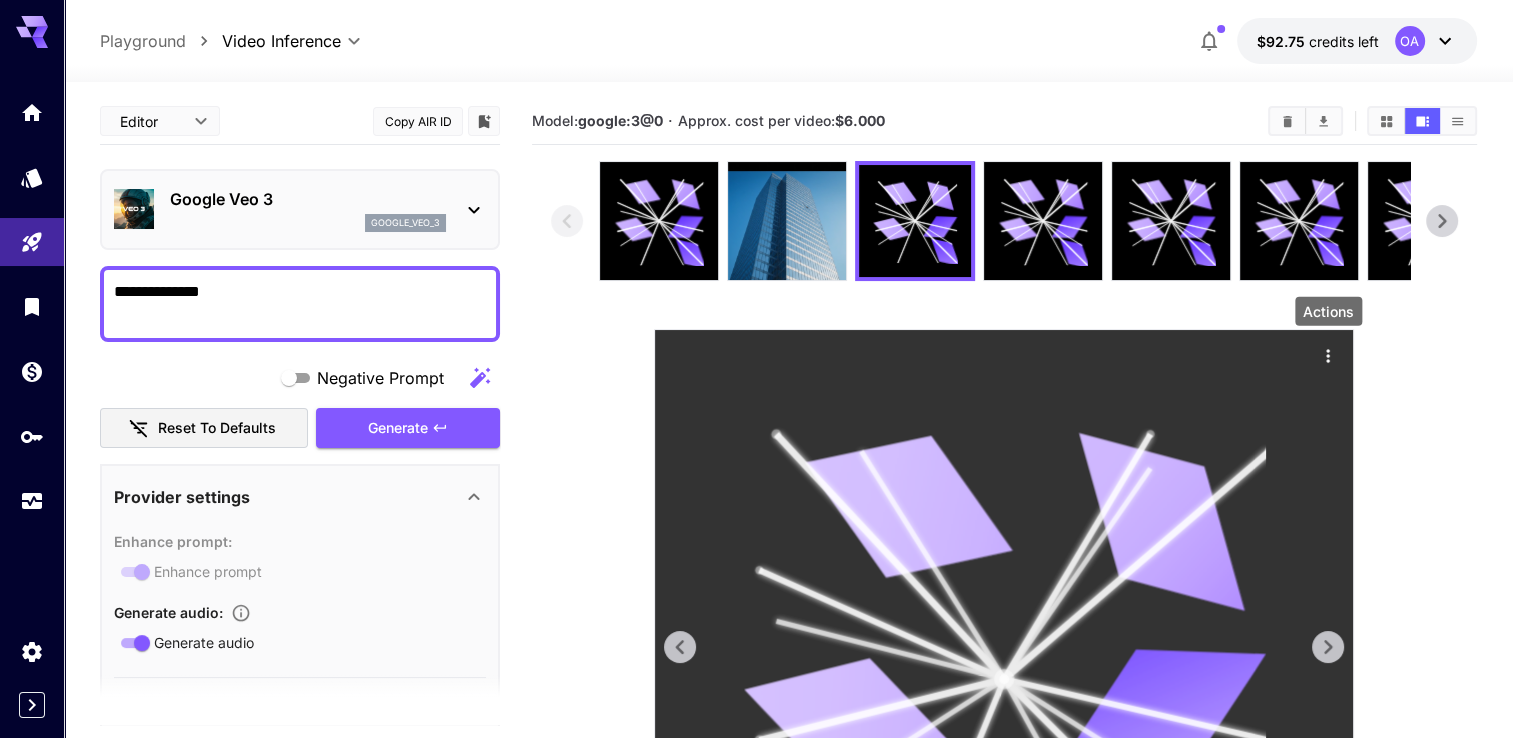 click 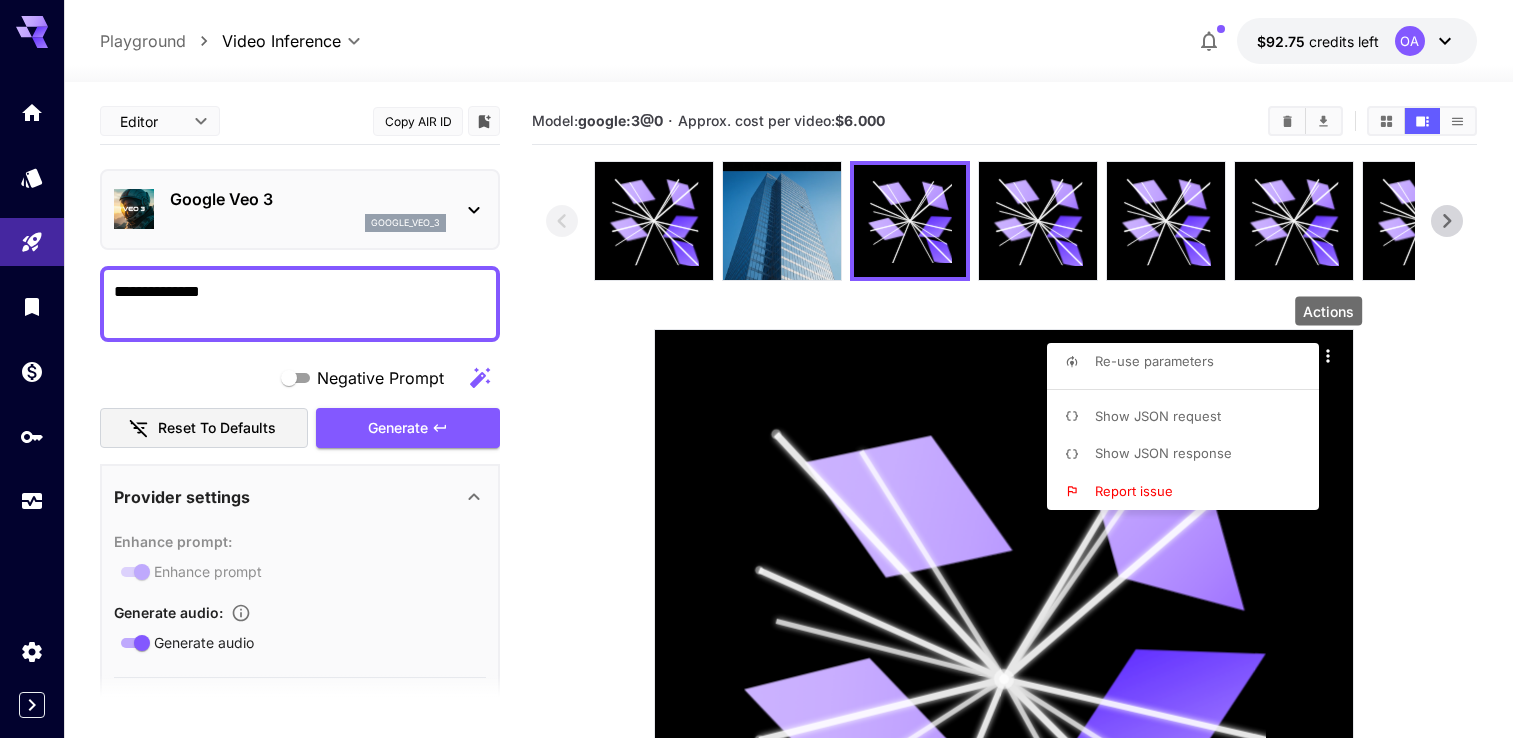click at bounding box center (764, 369) 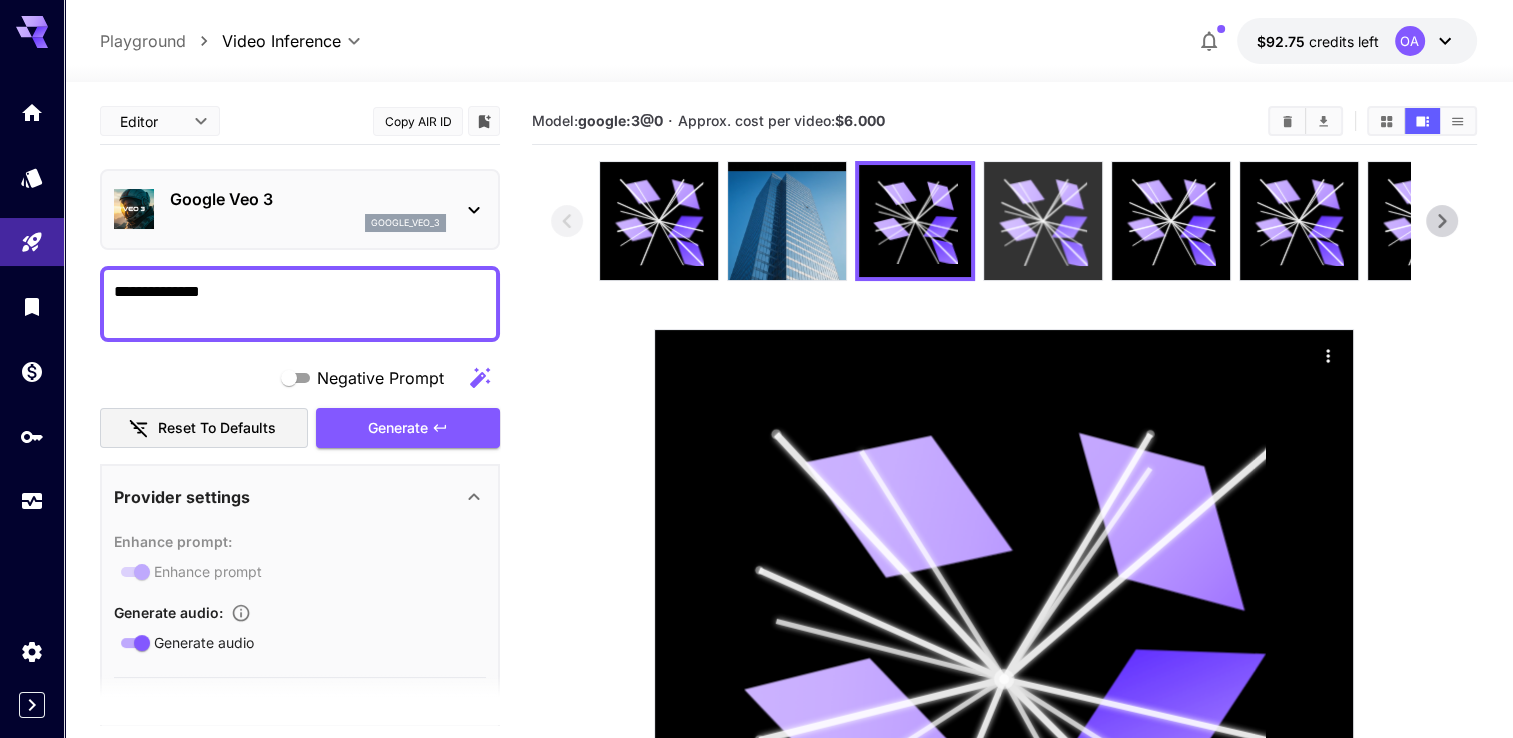 click 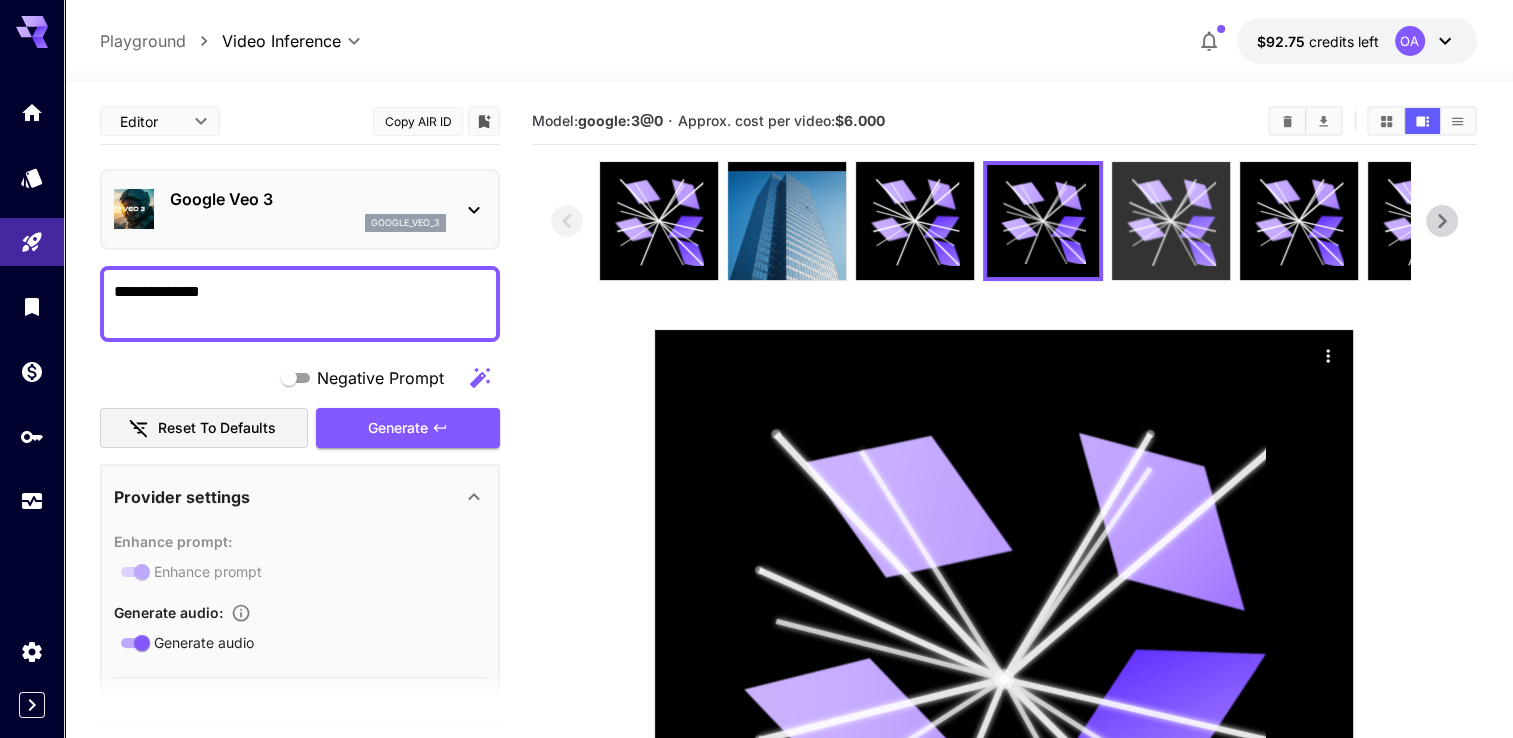 click 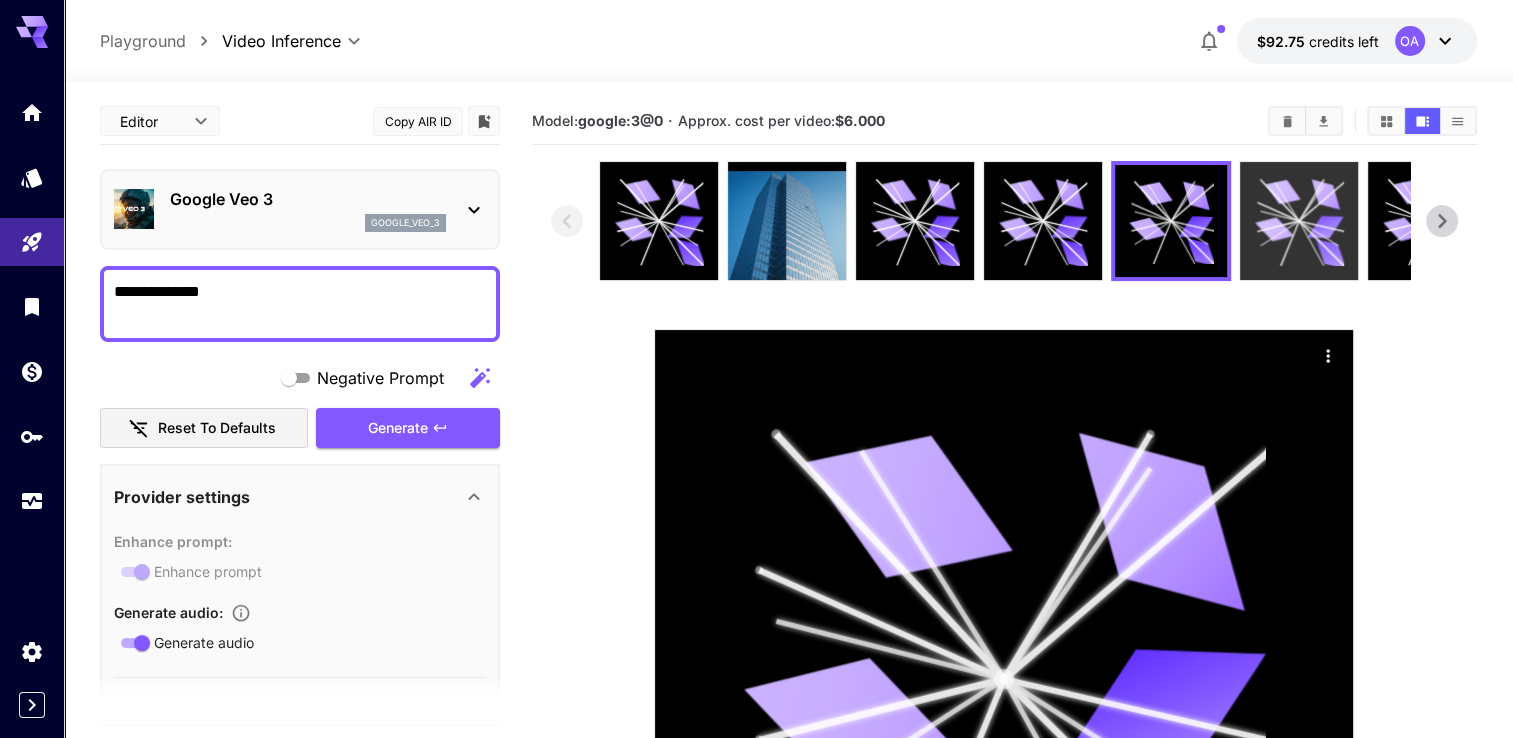 click 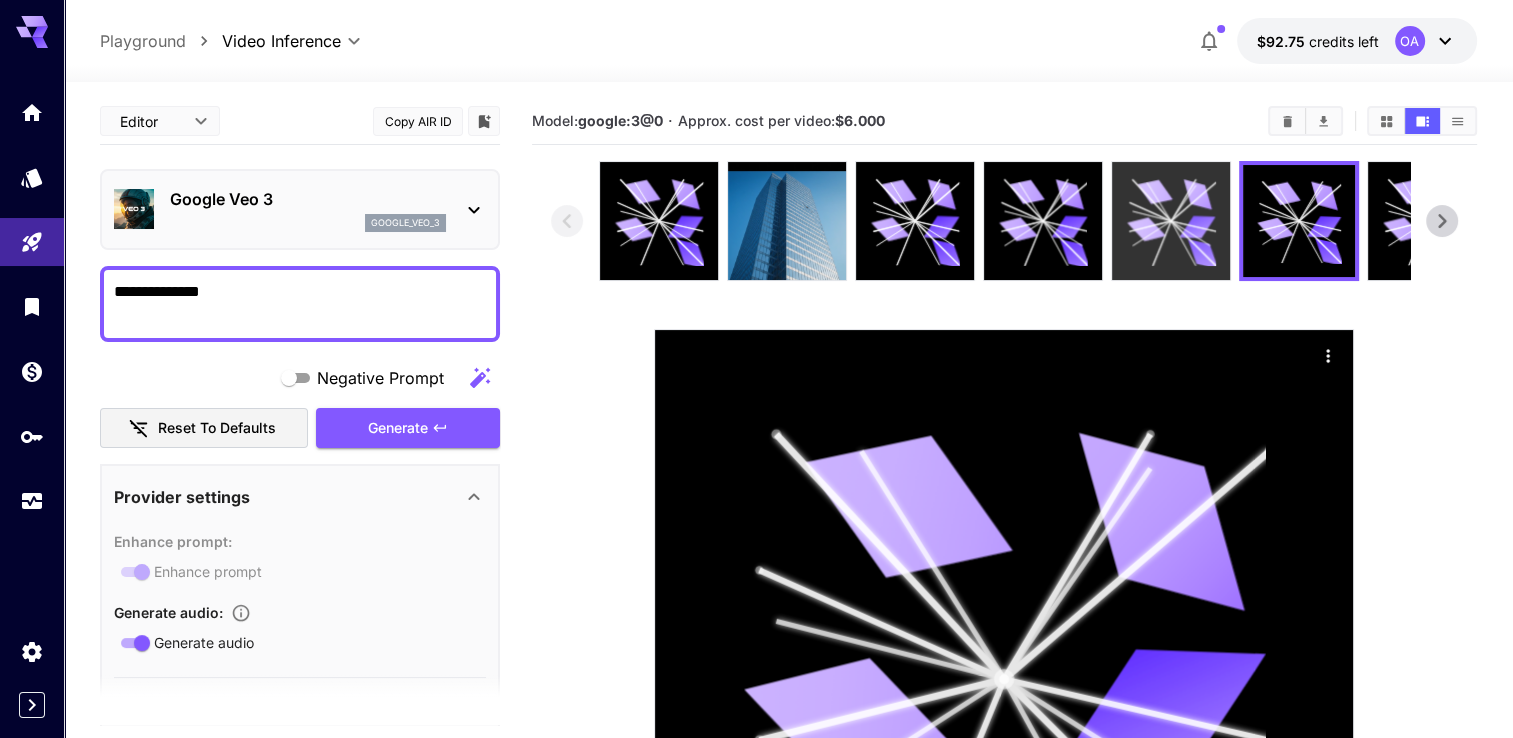 click 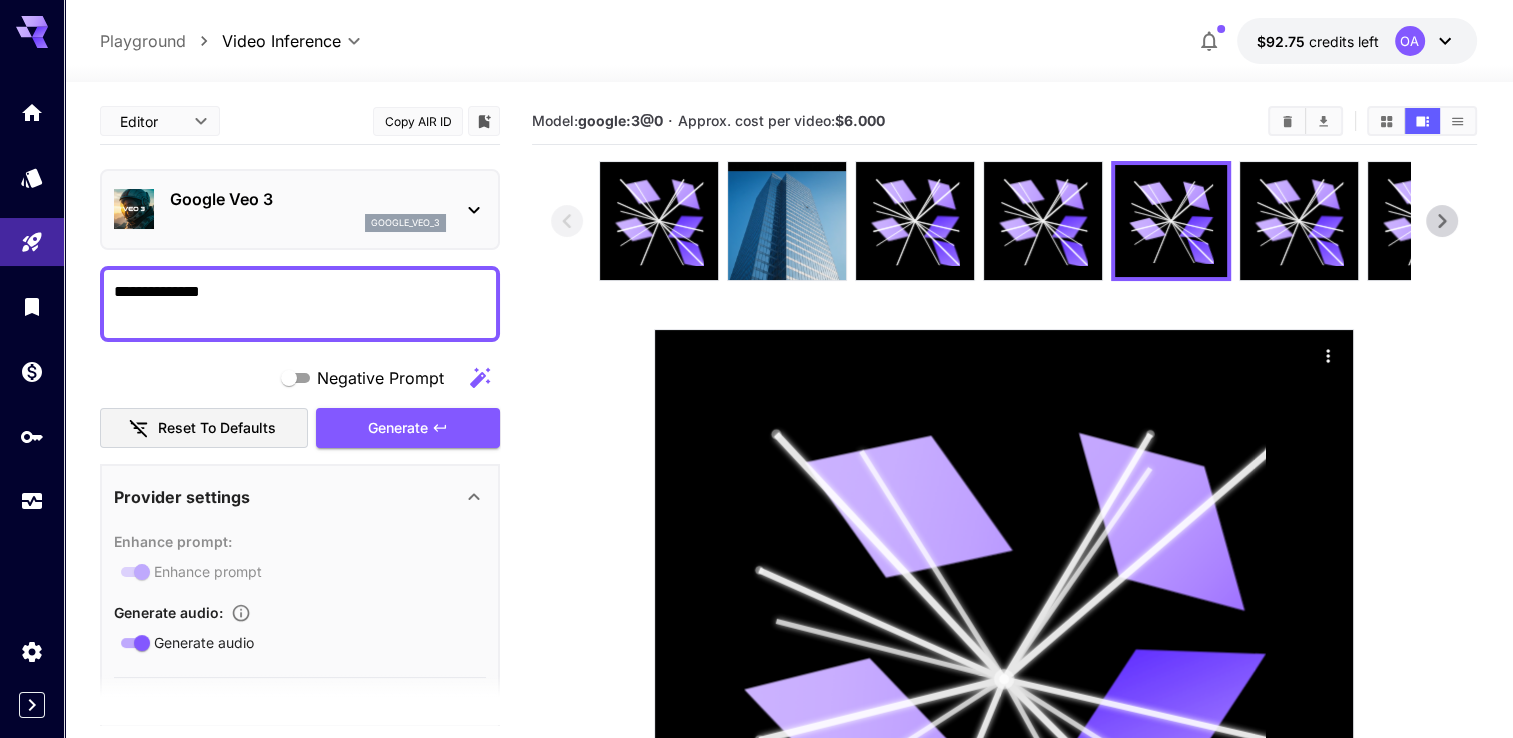 click 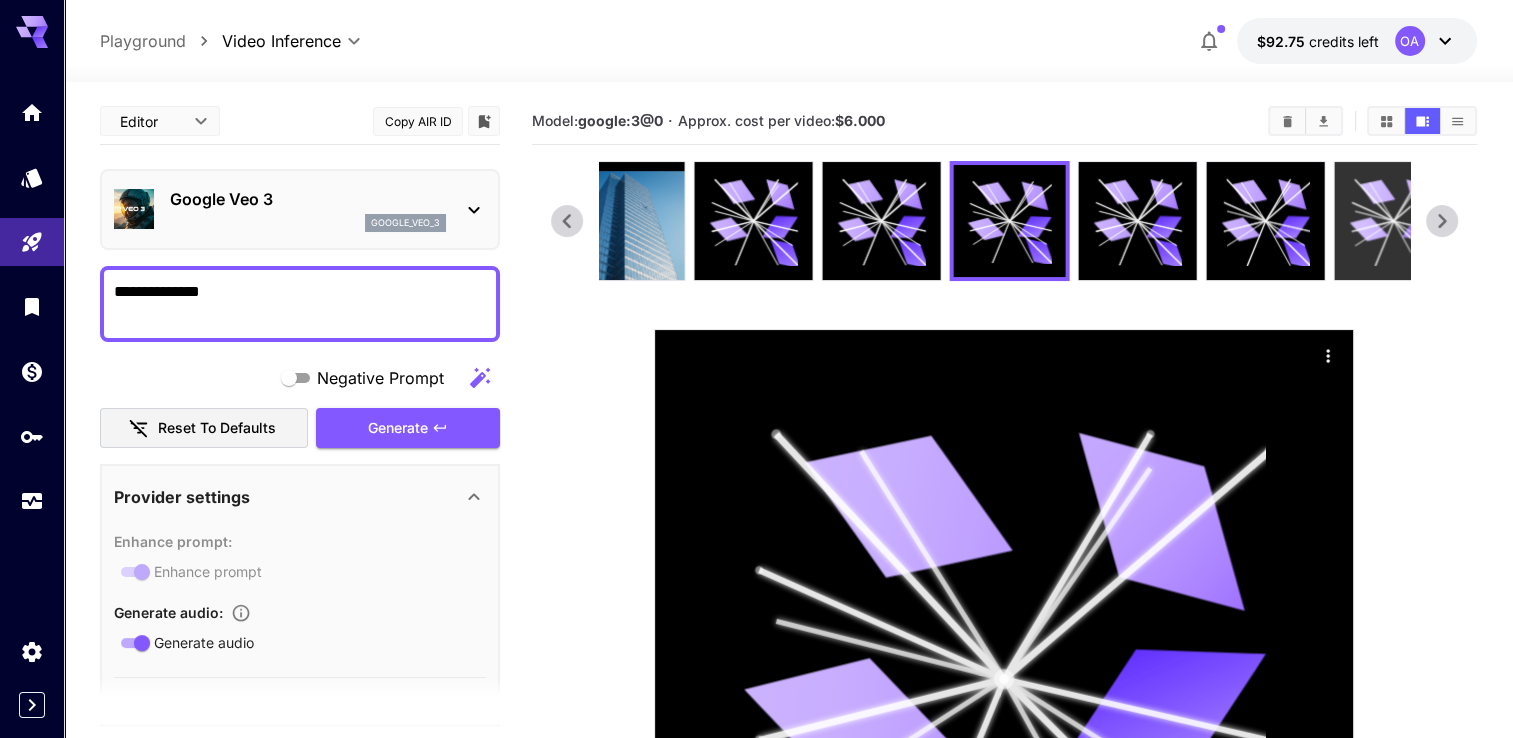 click 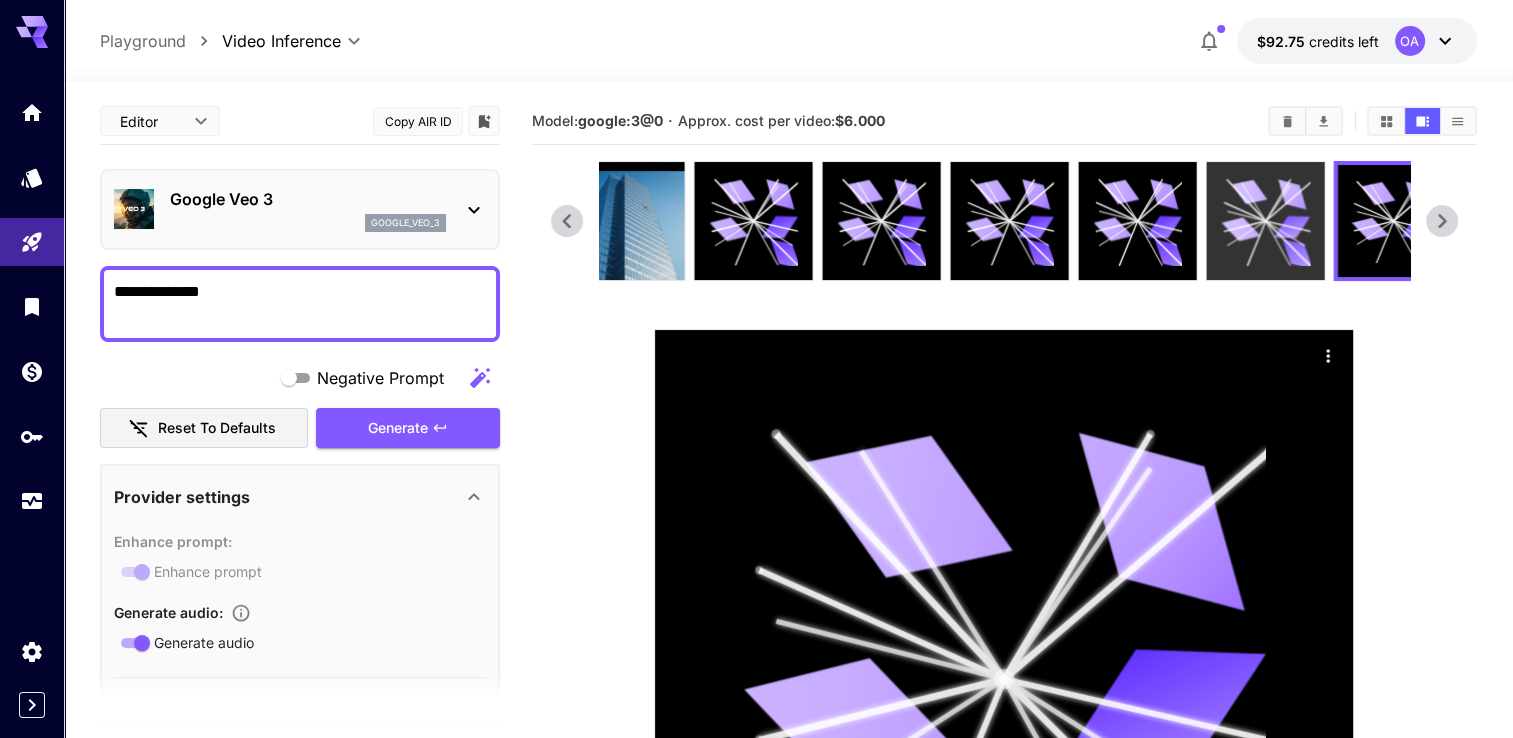 click 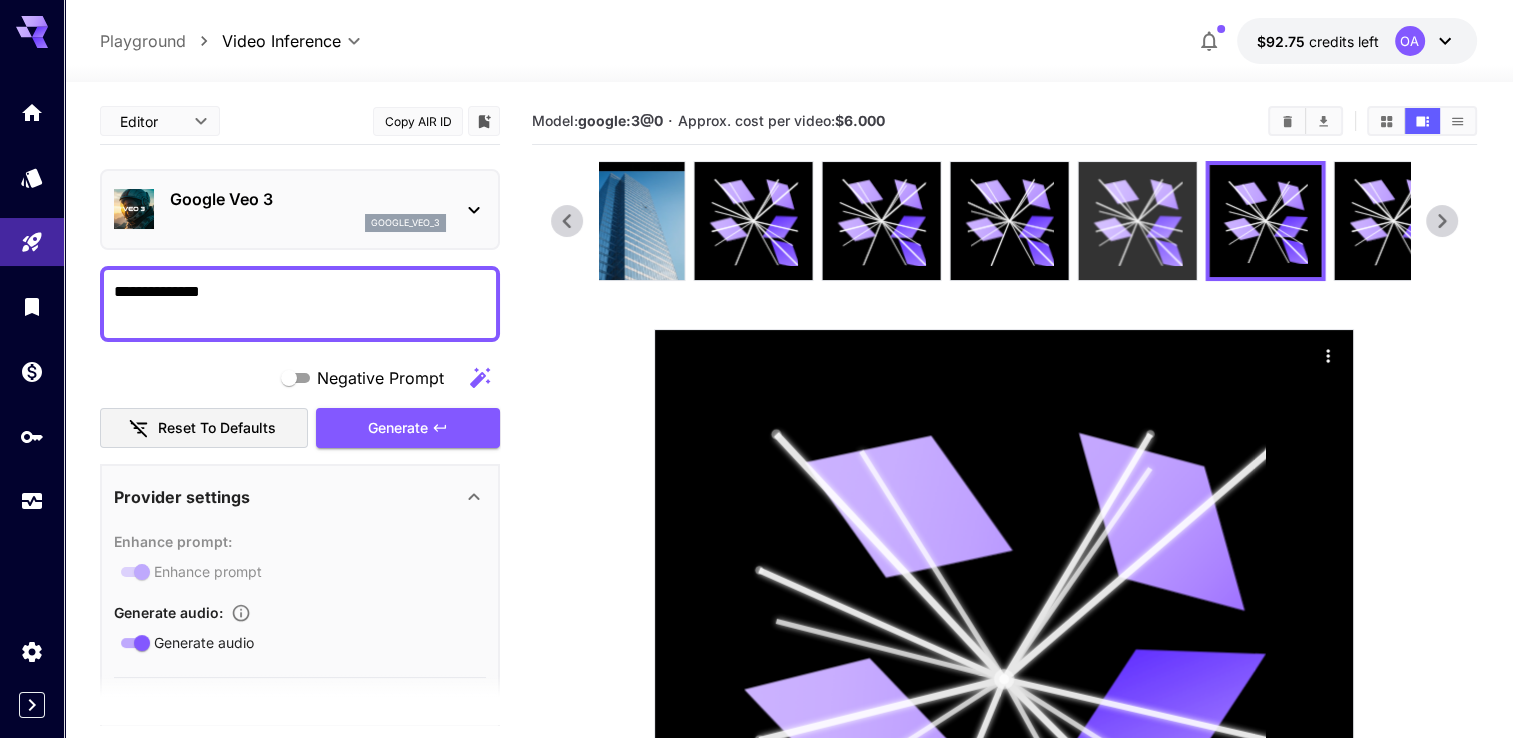 click 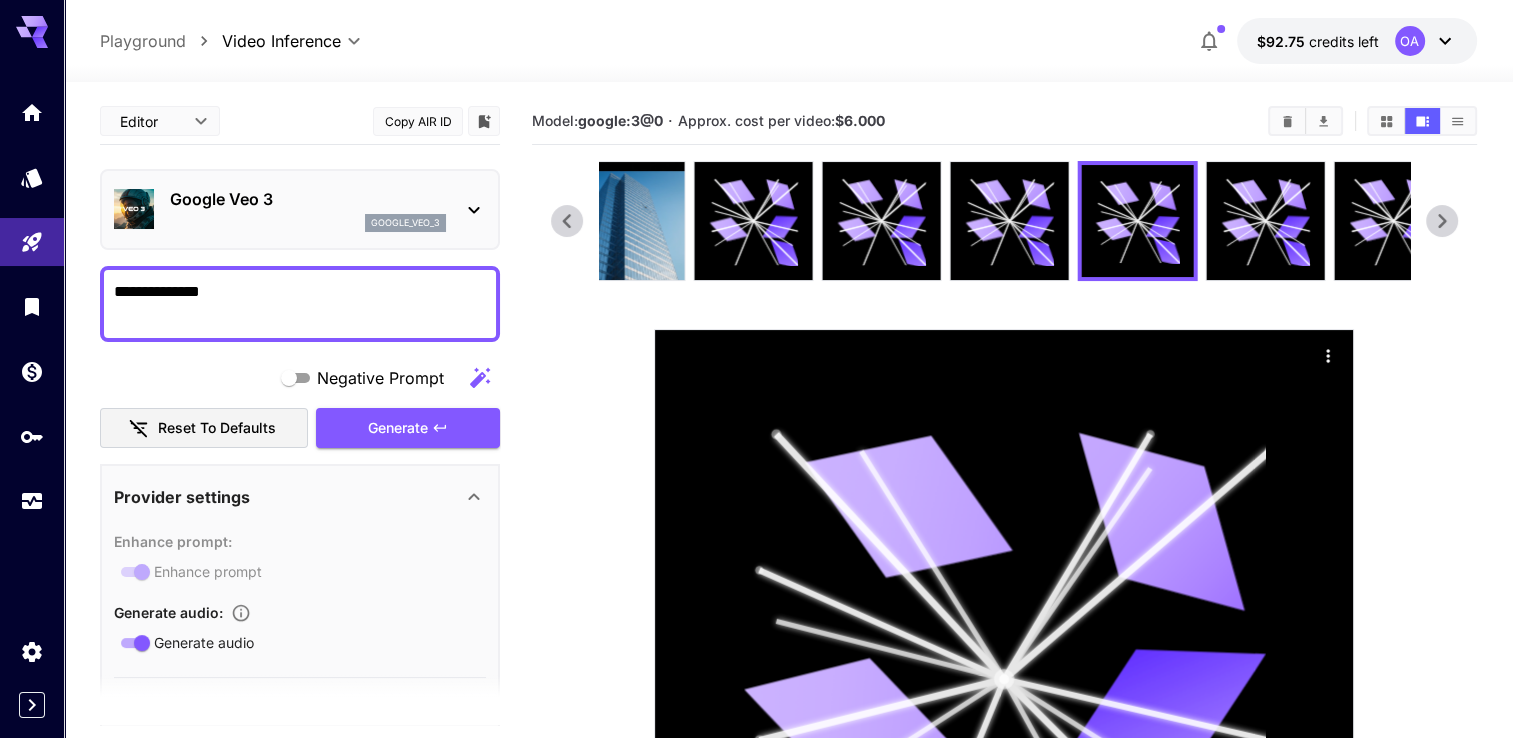 click 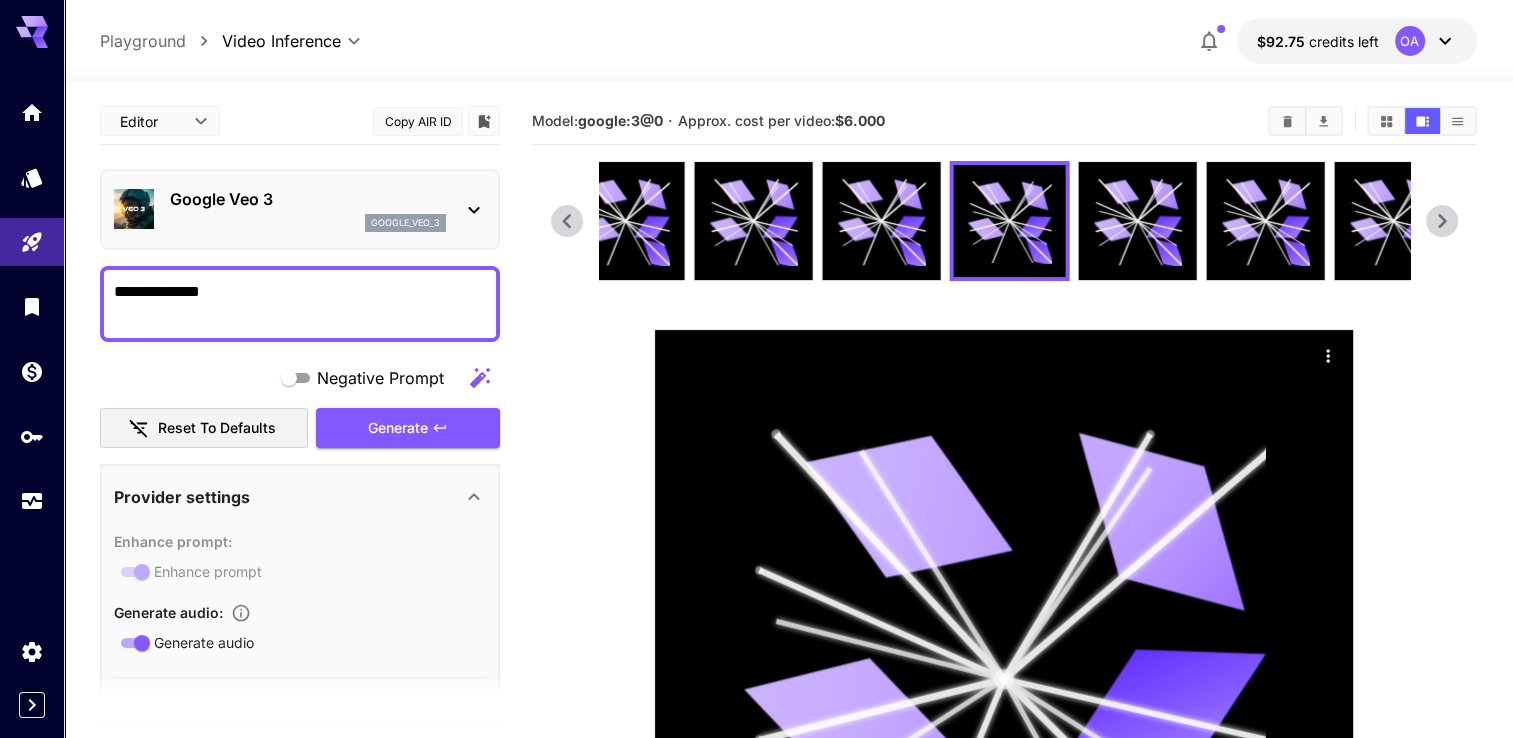 click 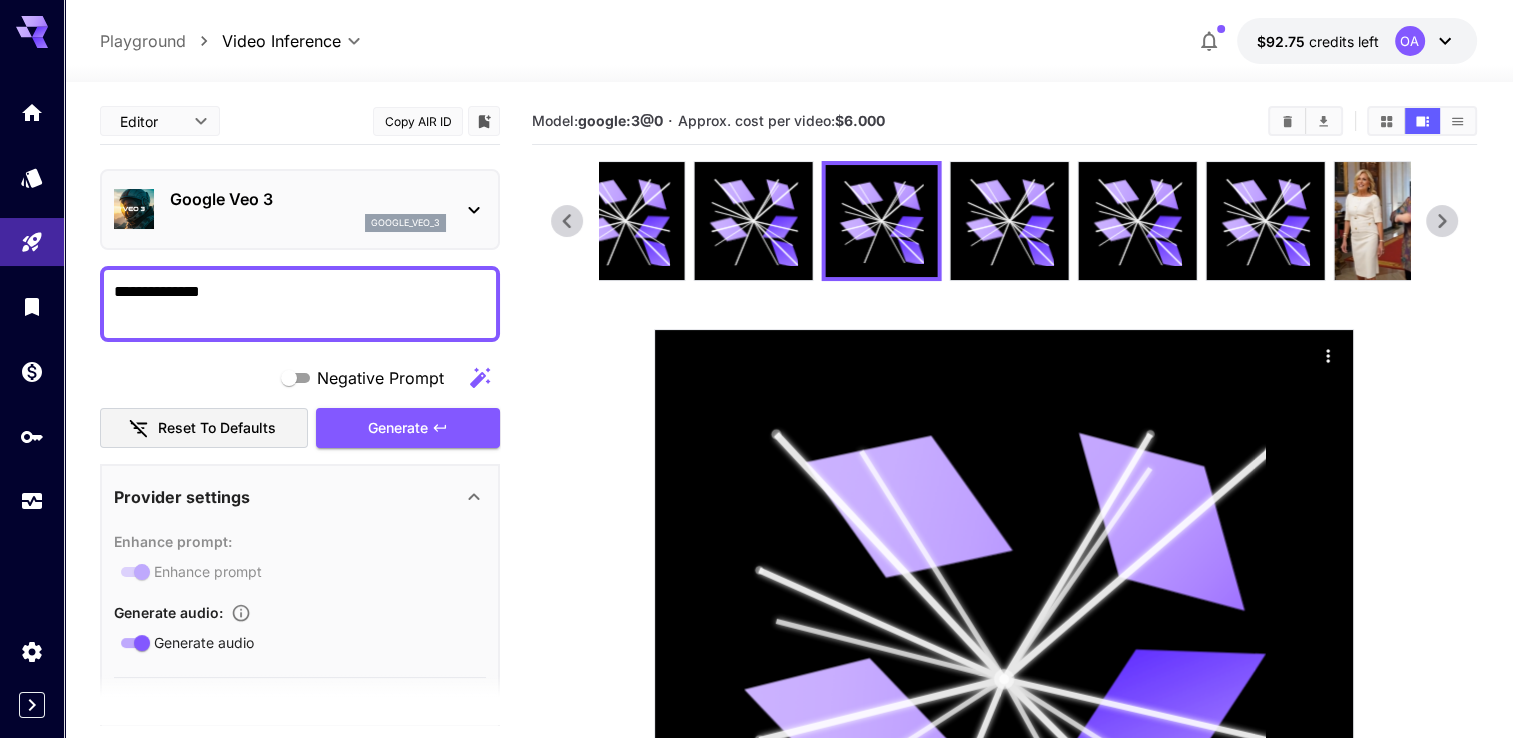 click 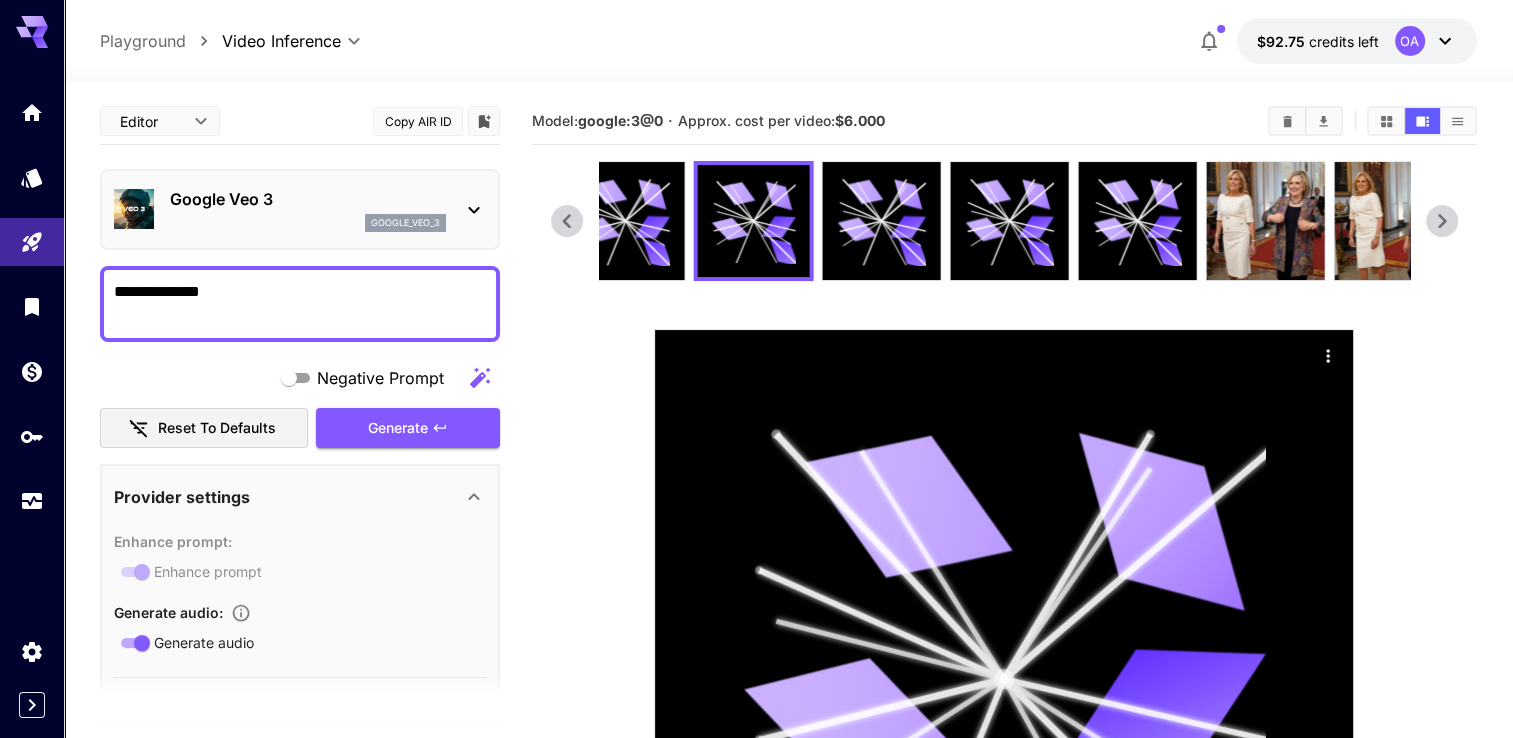 click 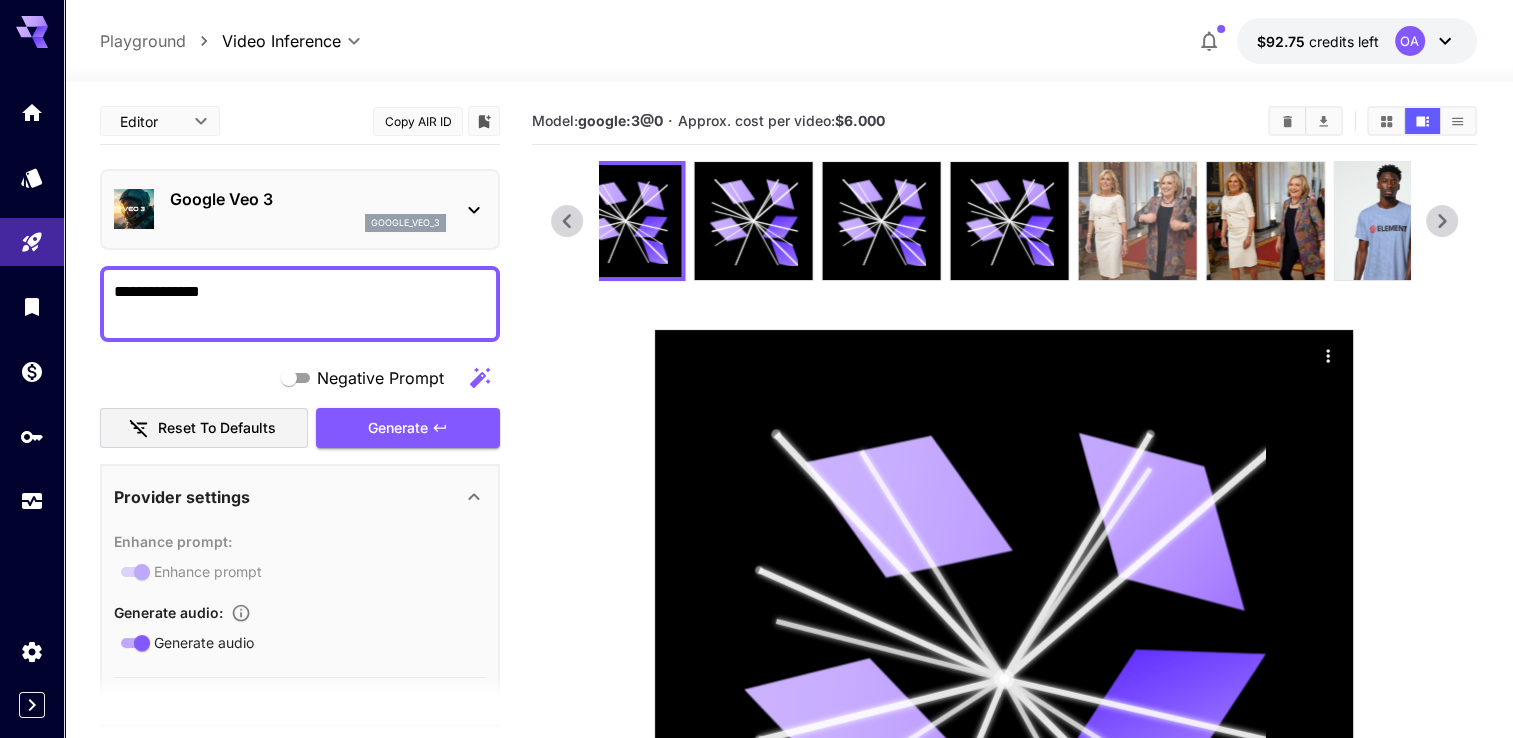 click at bounding box center (1137, 221) 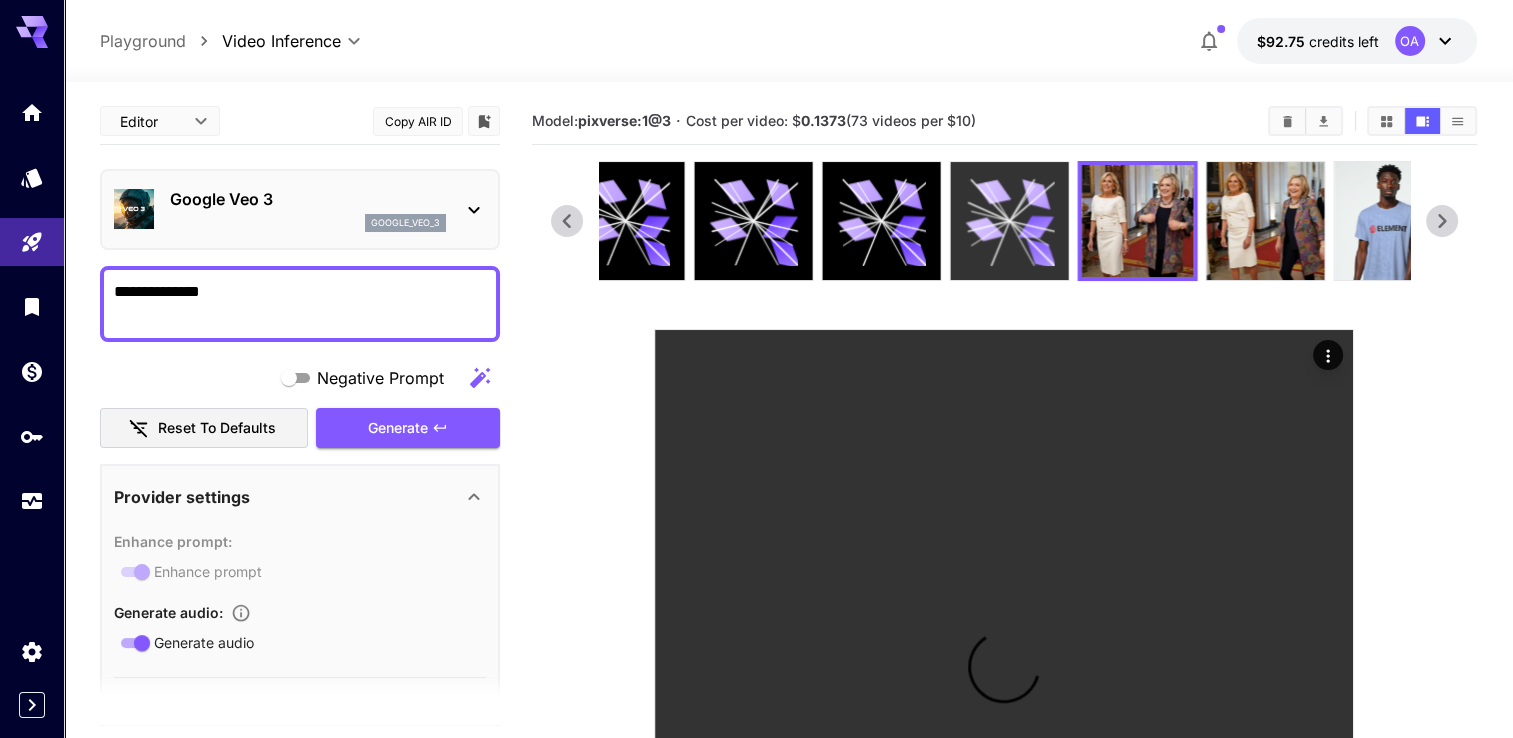 click 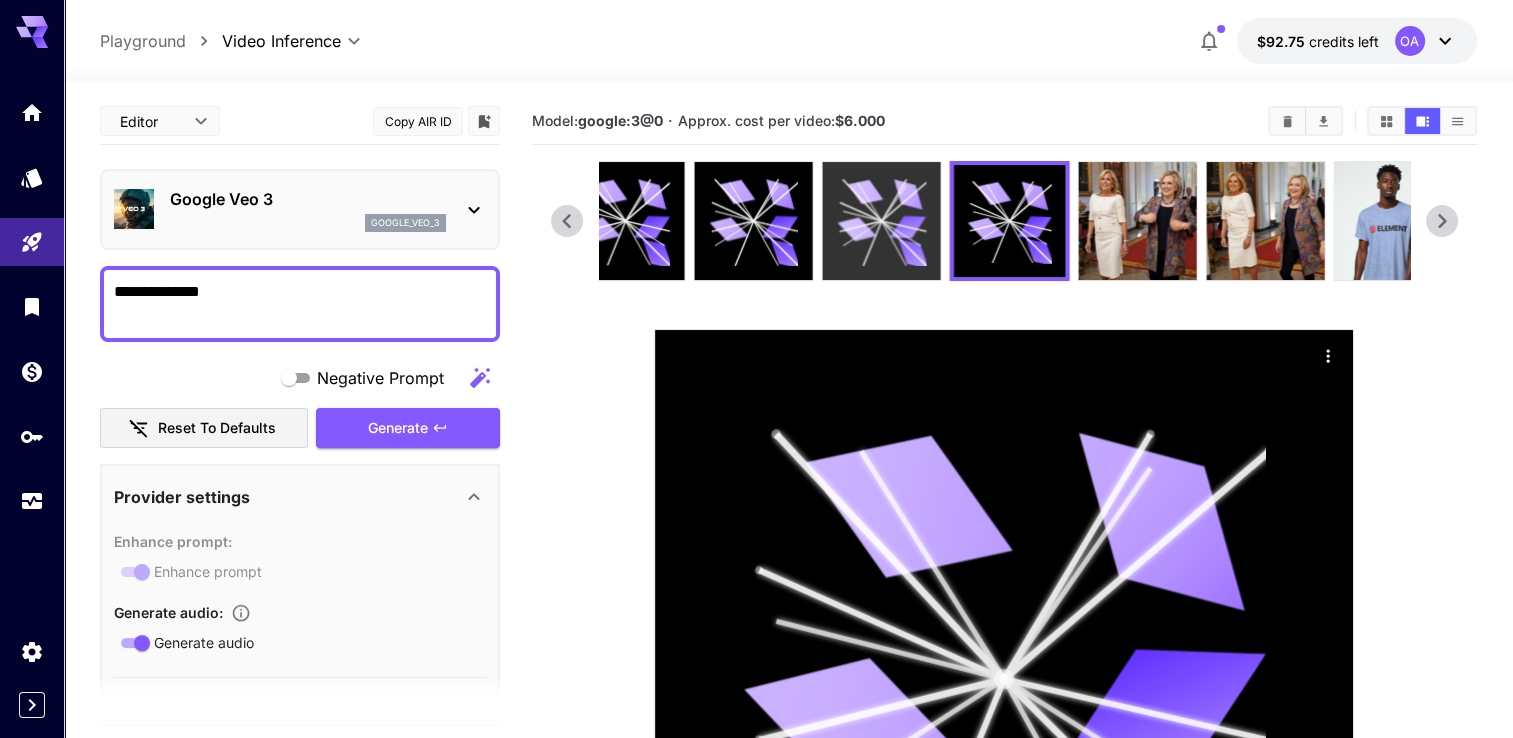 click 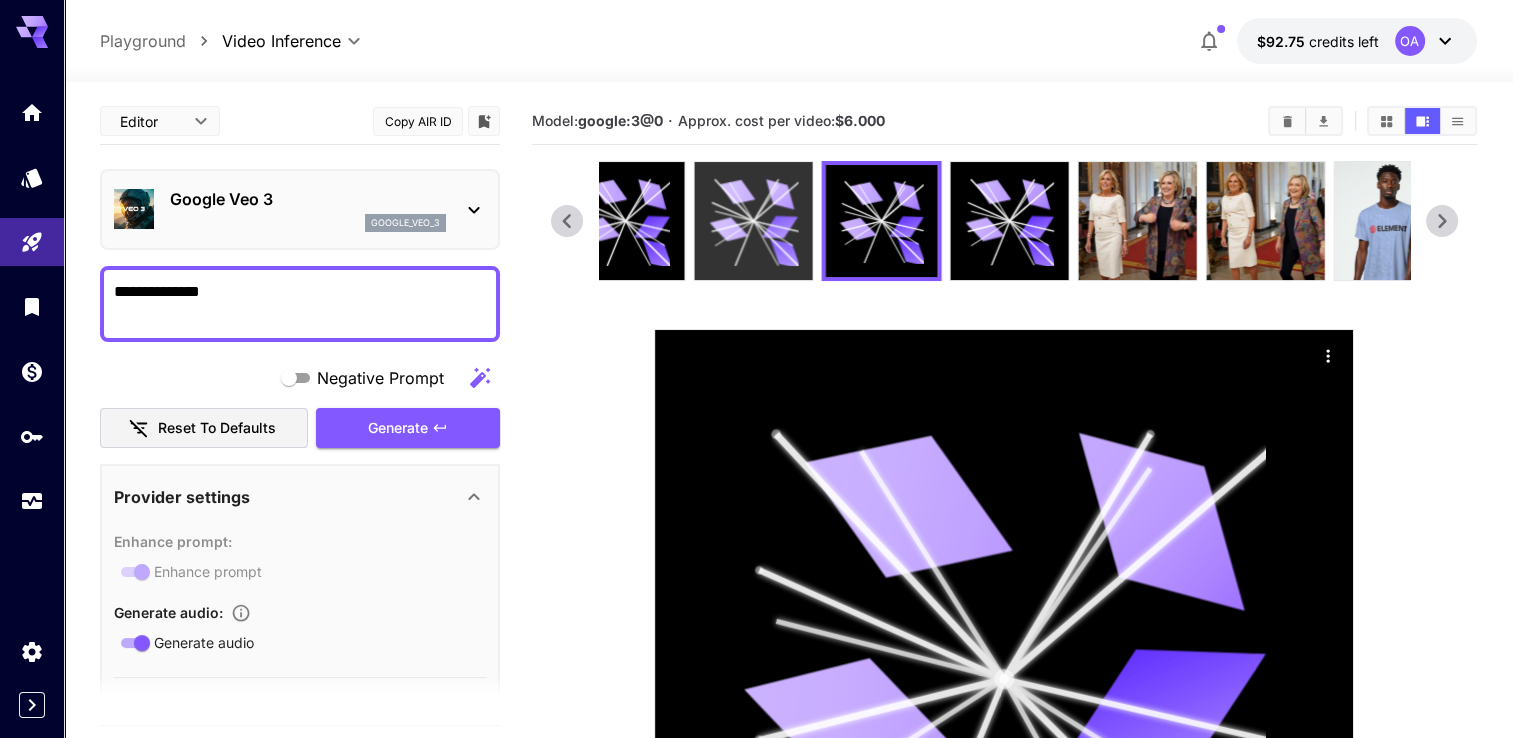 click 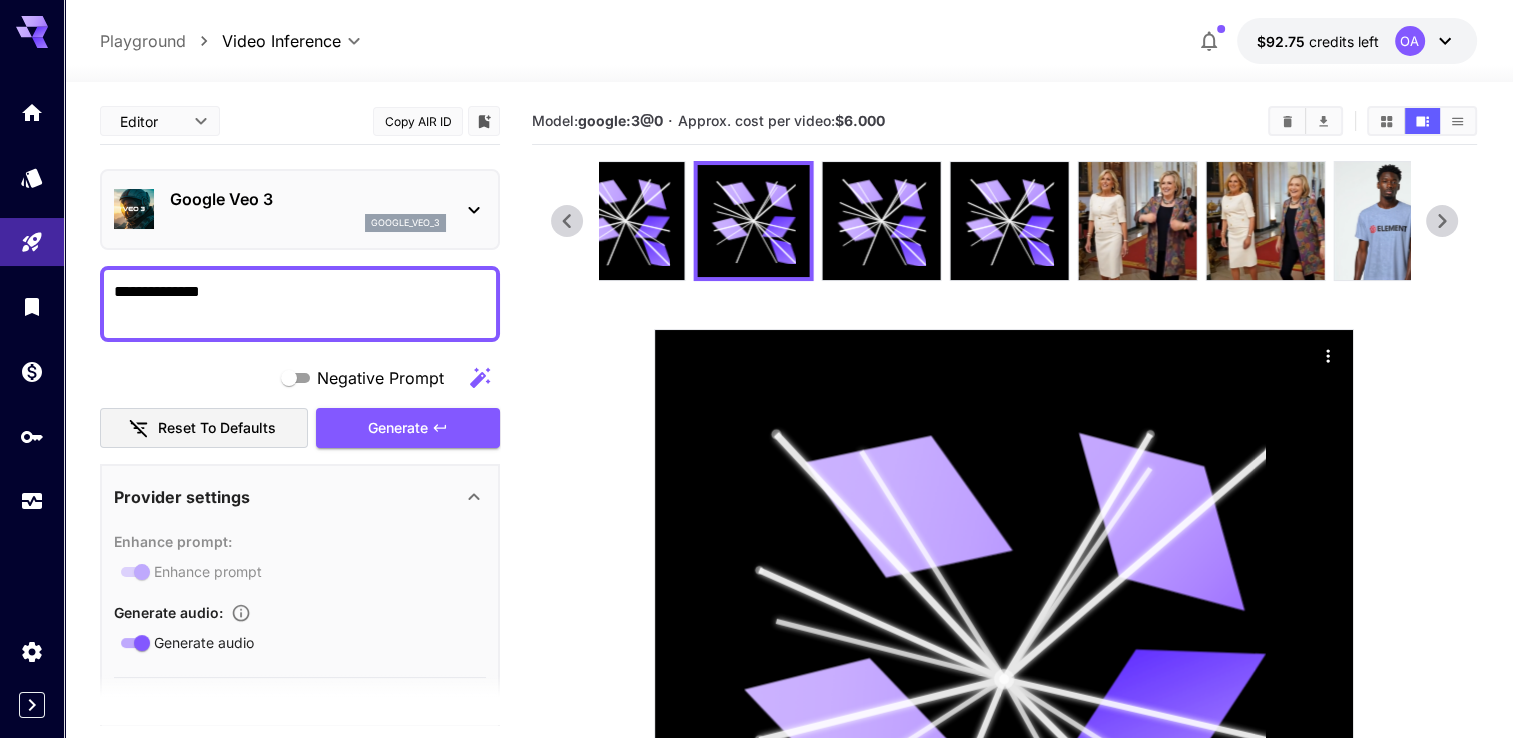 click 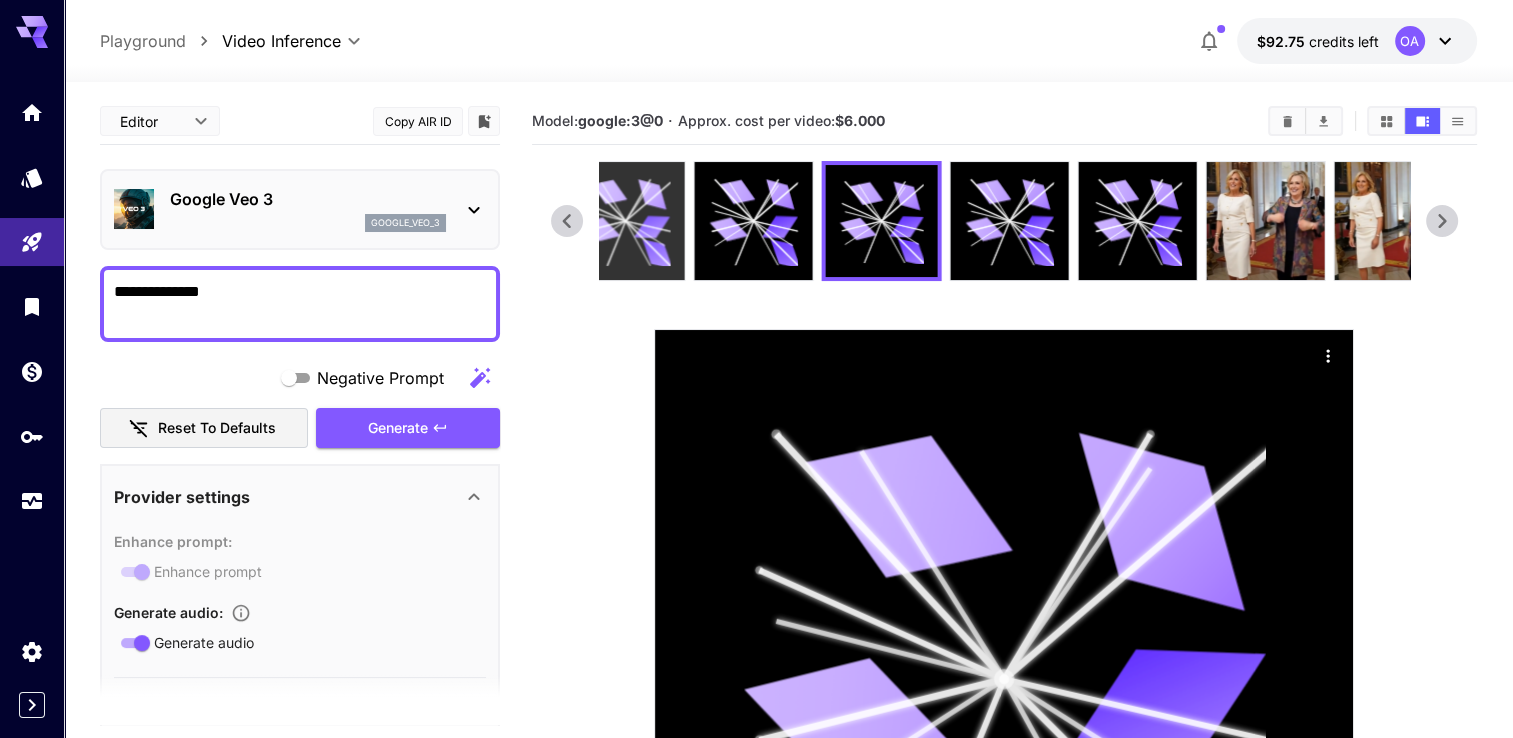 click 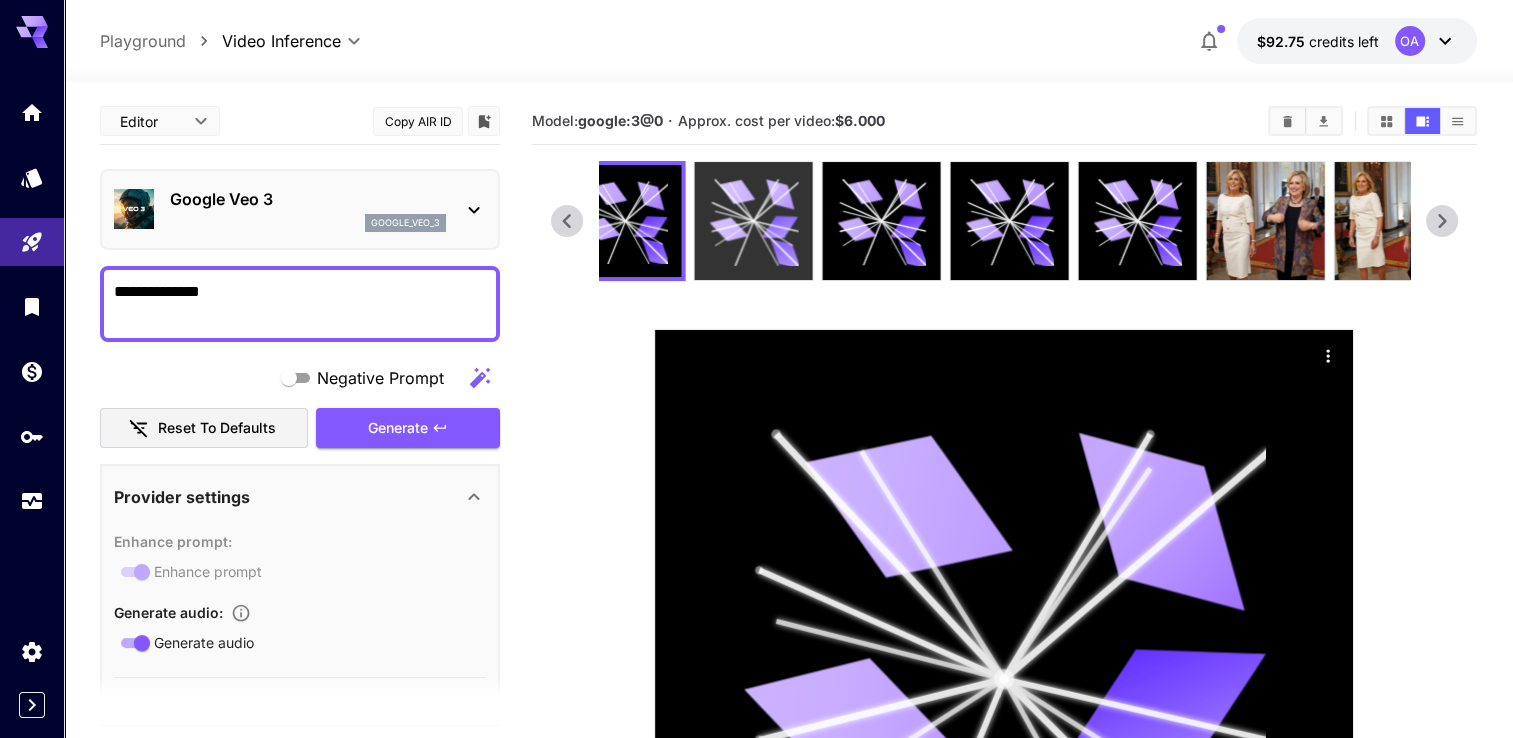 click 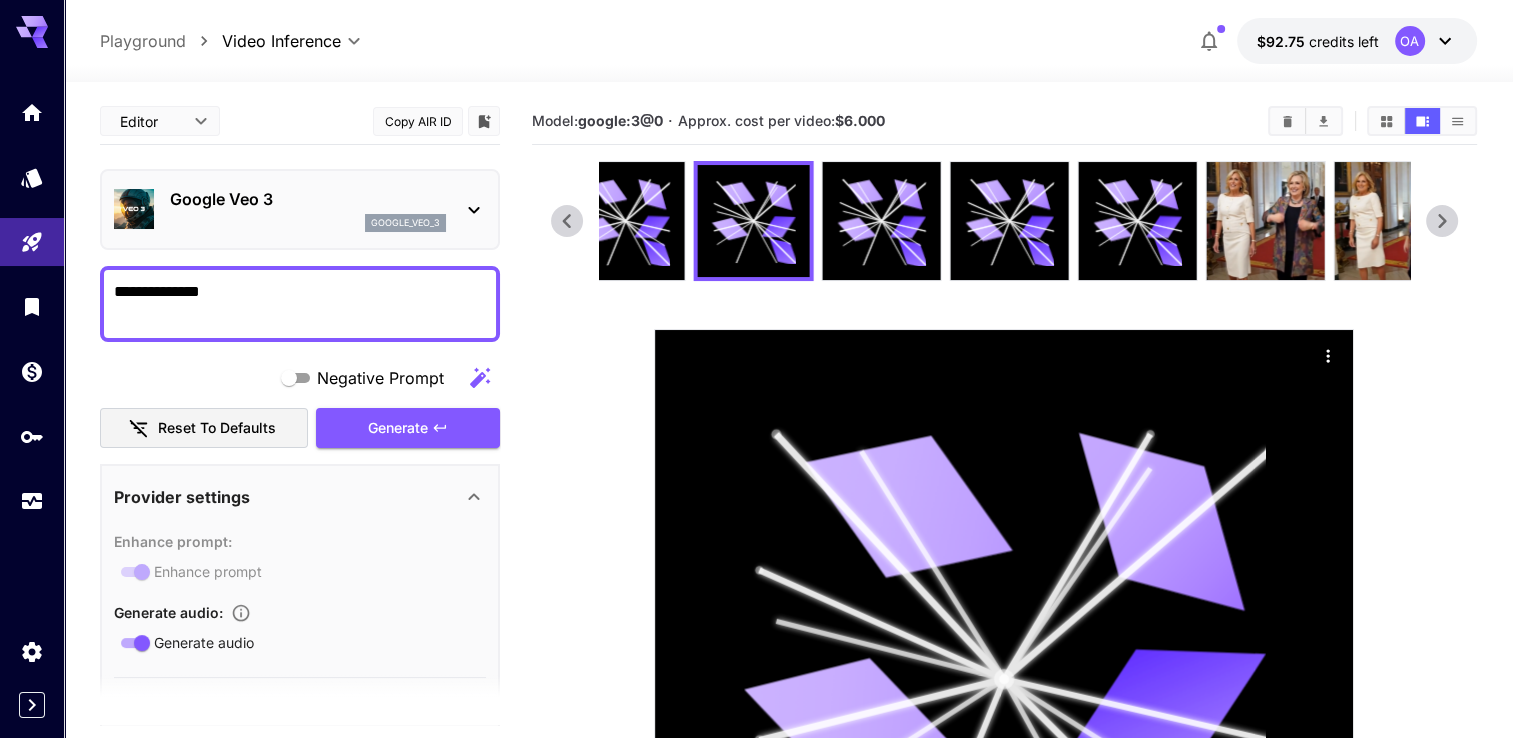 click 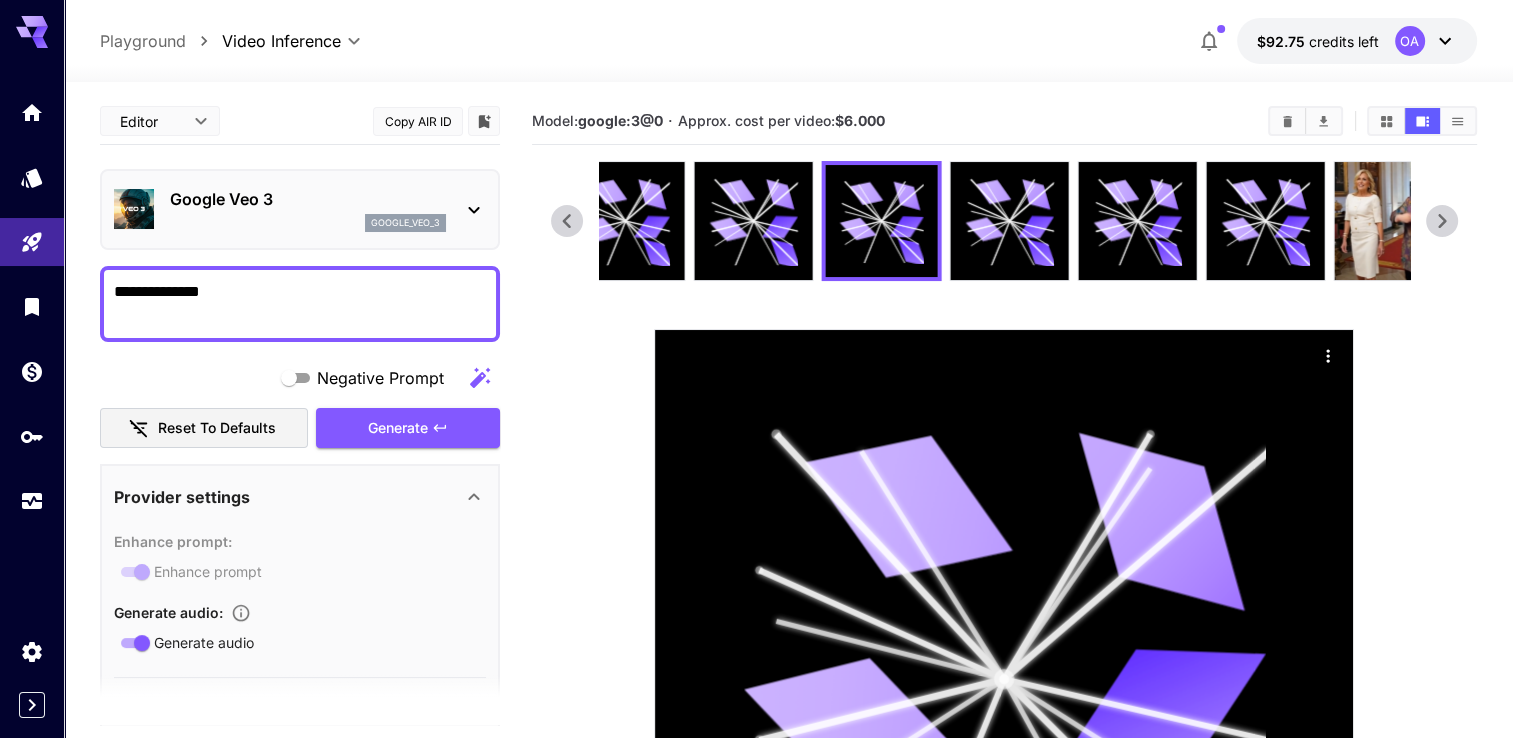 click 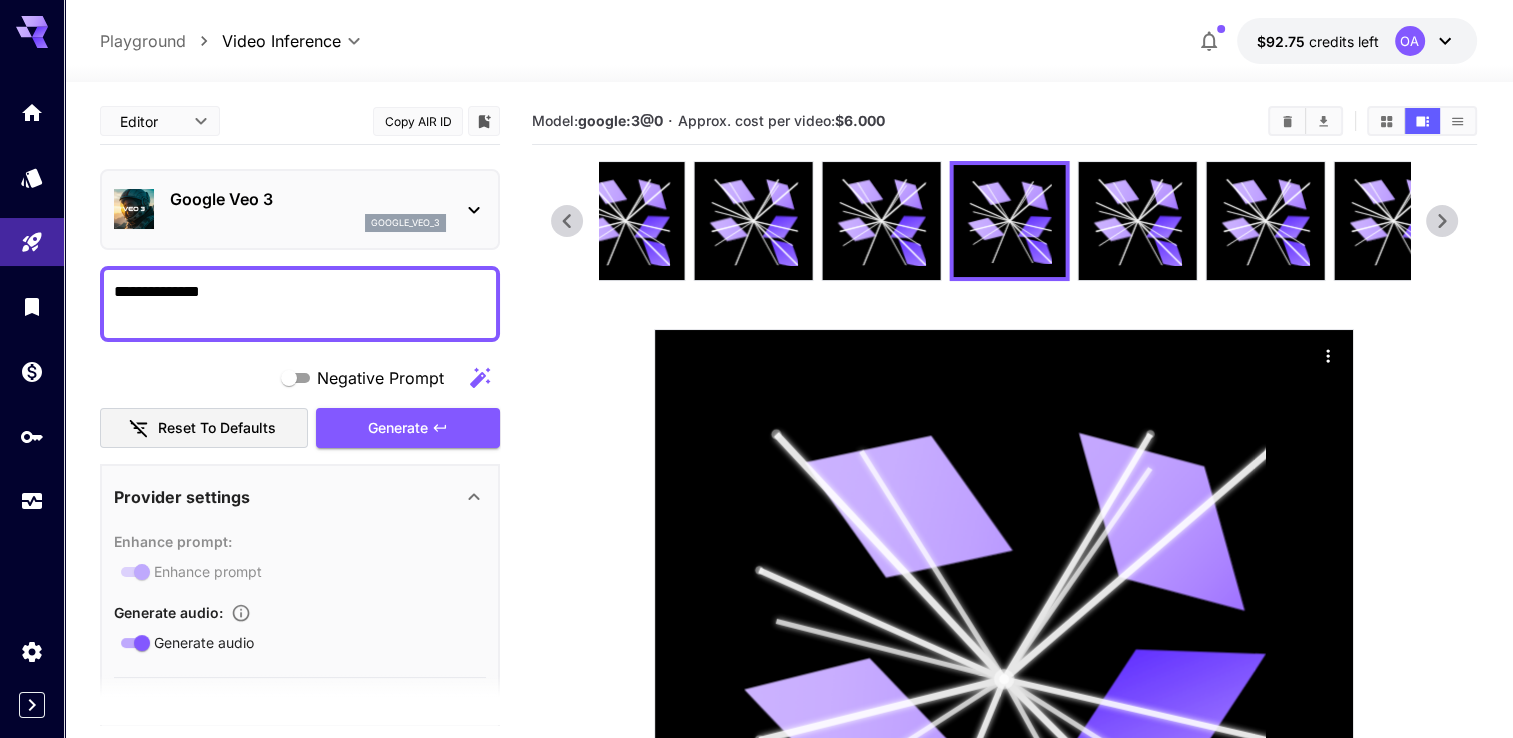 click at bounding box center [788, 70] 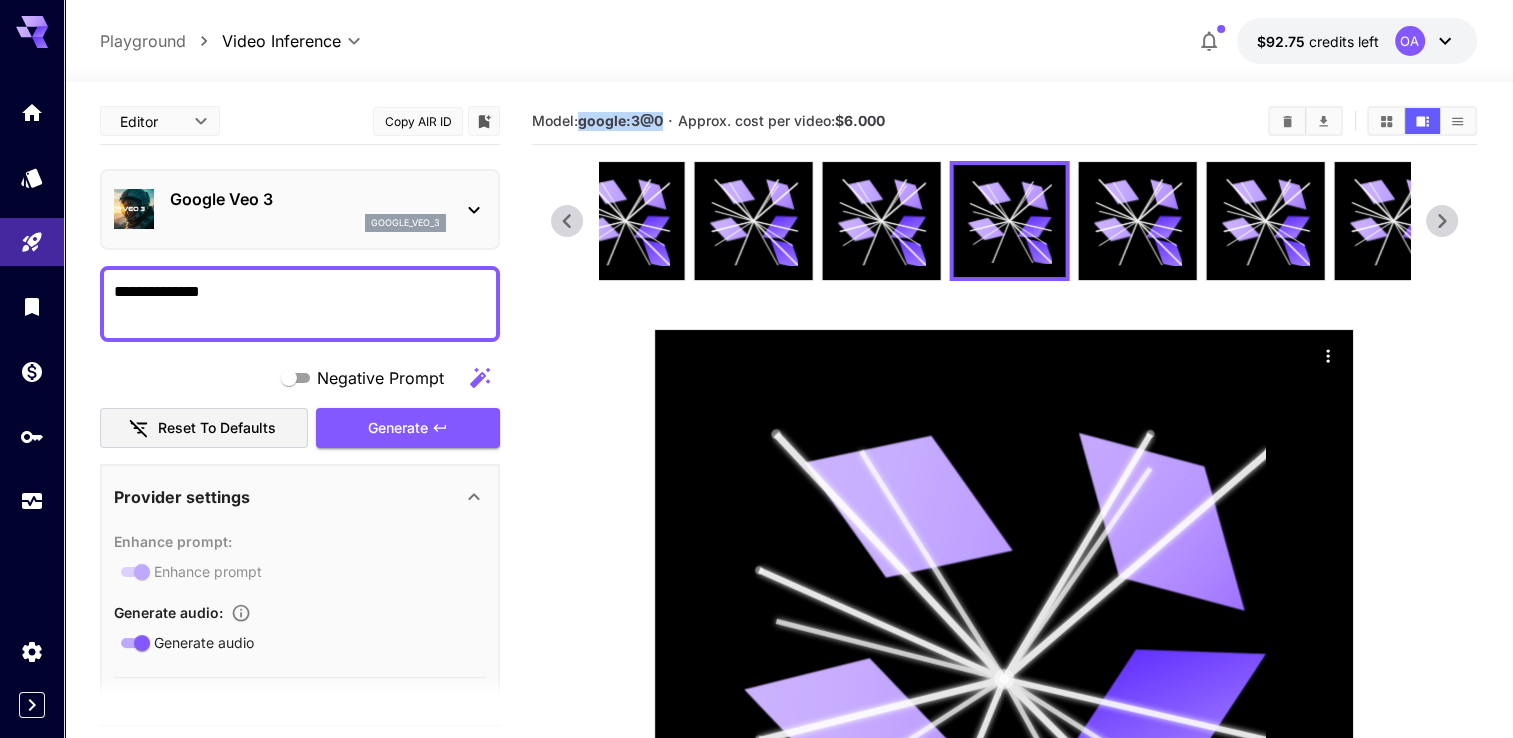 drag, startPoint x: 580, startPoint y: 122, endPoint x: 665, endPoint y: 121, distance: 85.00588 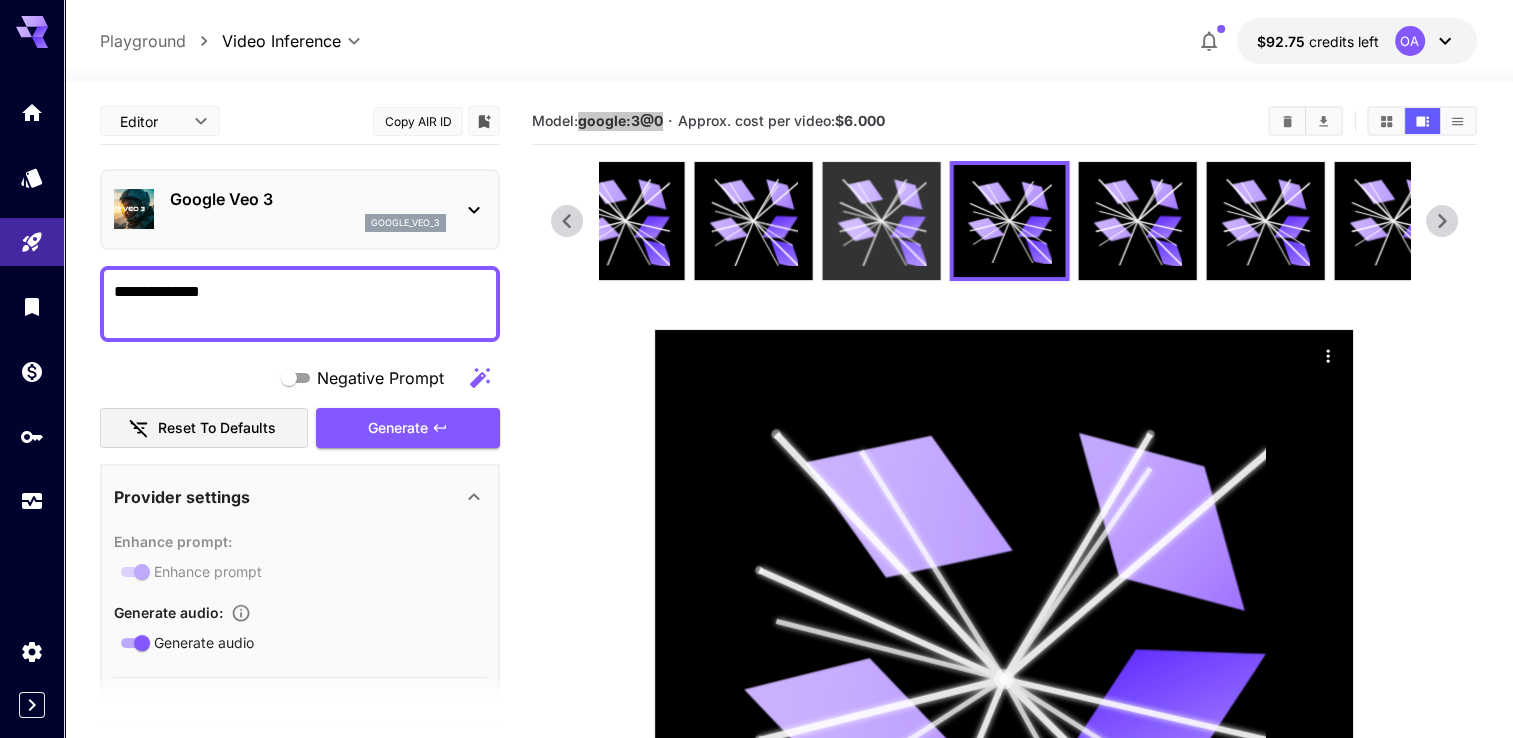 scroll, scrollTop: 300, scrollLeft: 0, axis: vertical 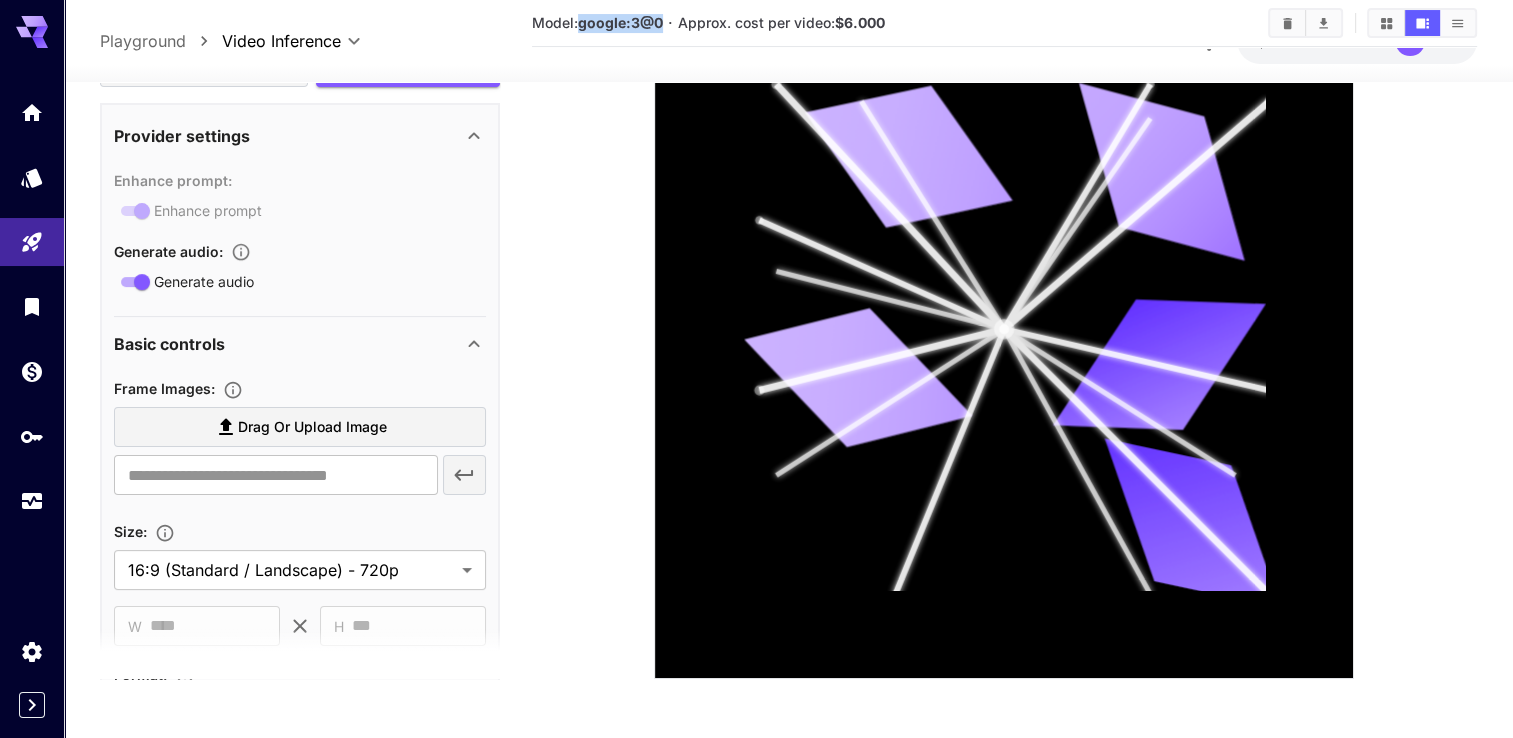 click on "Drag or upload image" at bounding box center [312, 427] 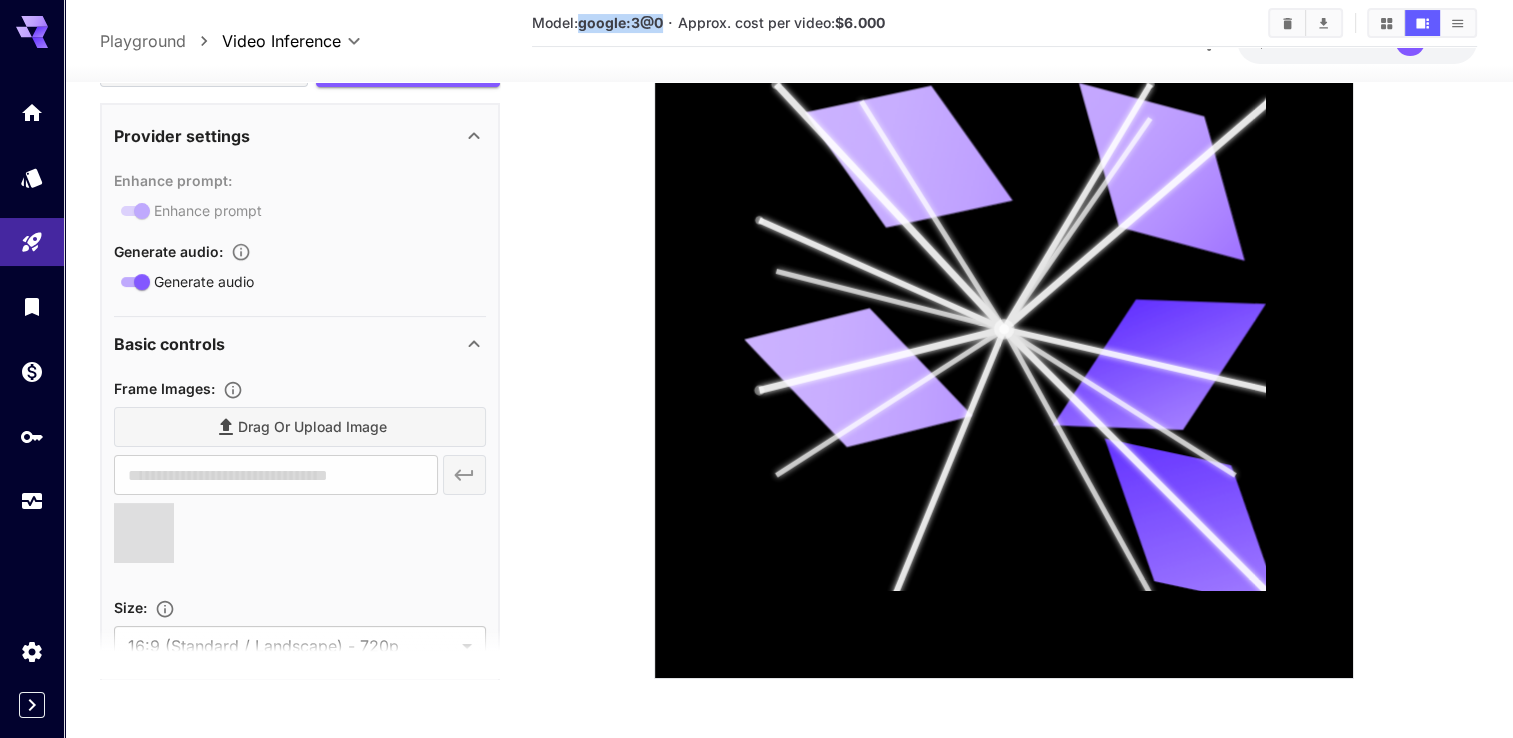 scroll, scrollTop: 0, scrollLeft: 0, axis: both 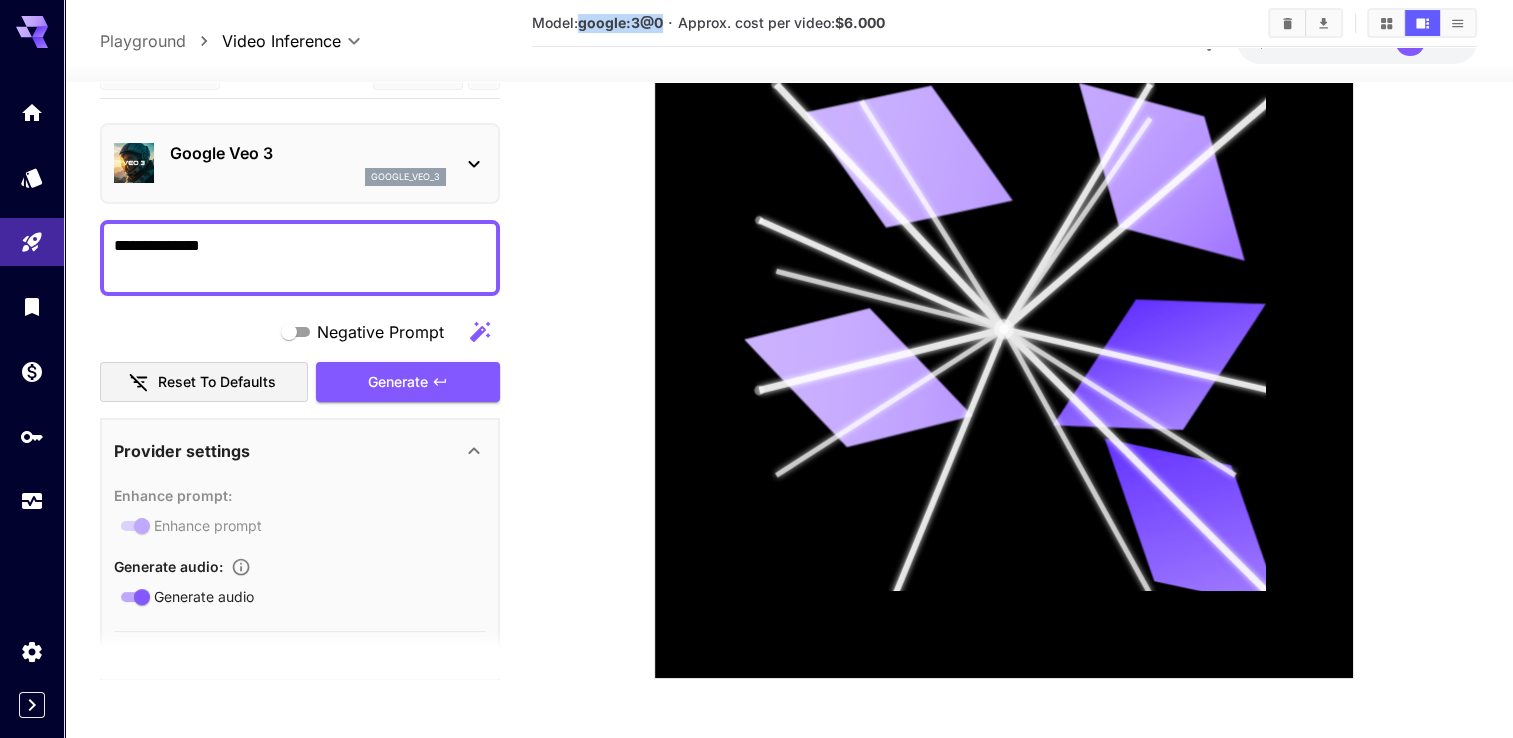 type on "**********" 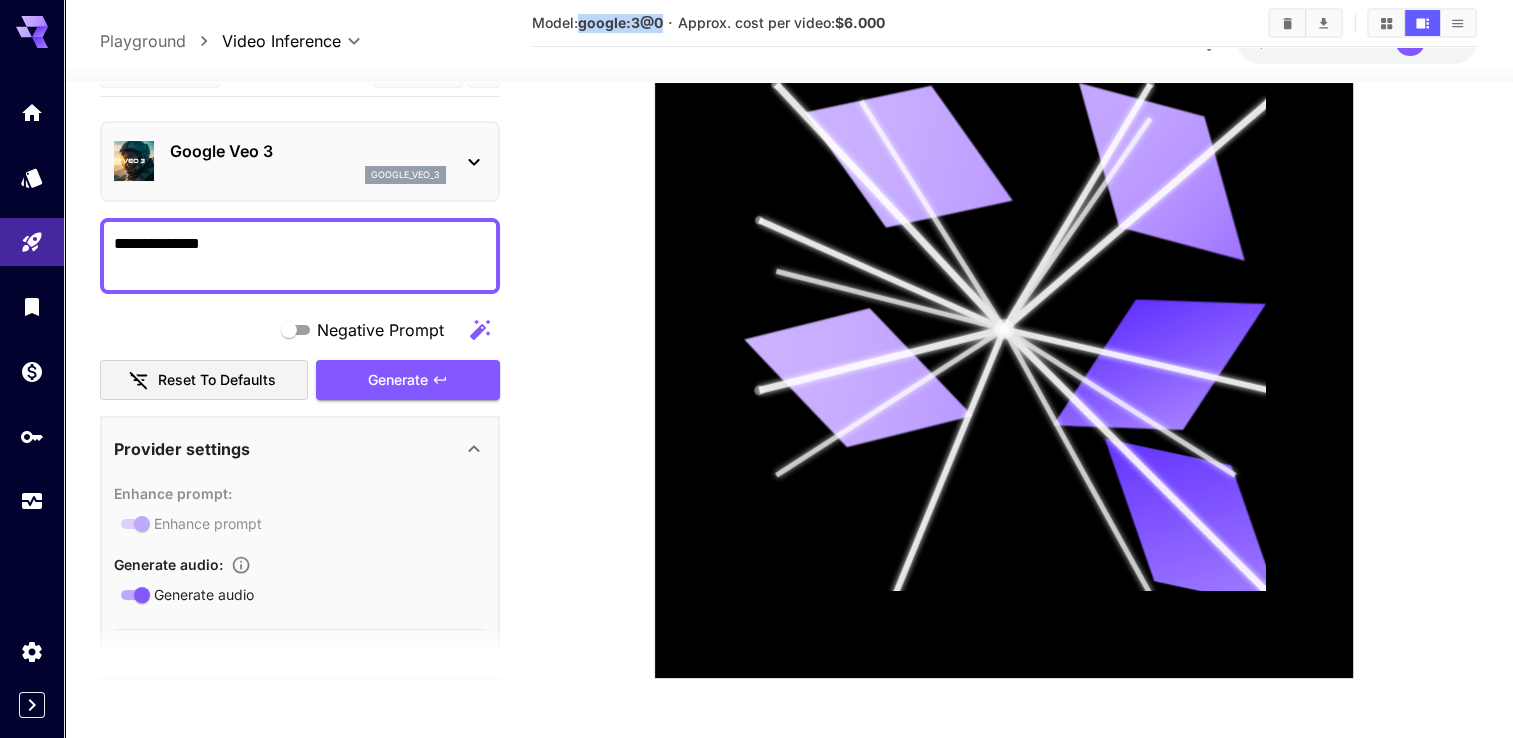 scroll, scrollTop: 0, scrollLeft: 0, axis: both 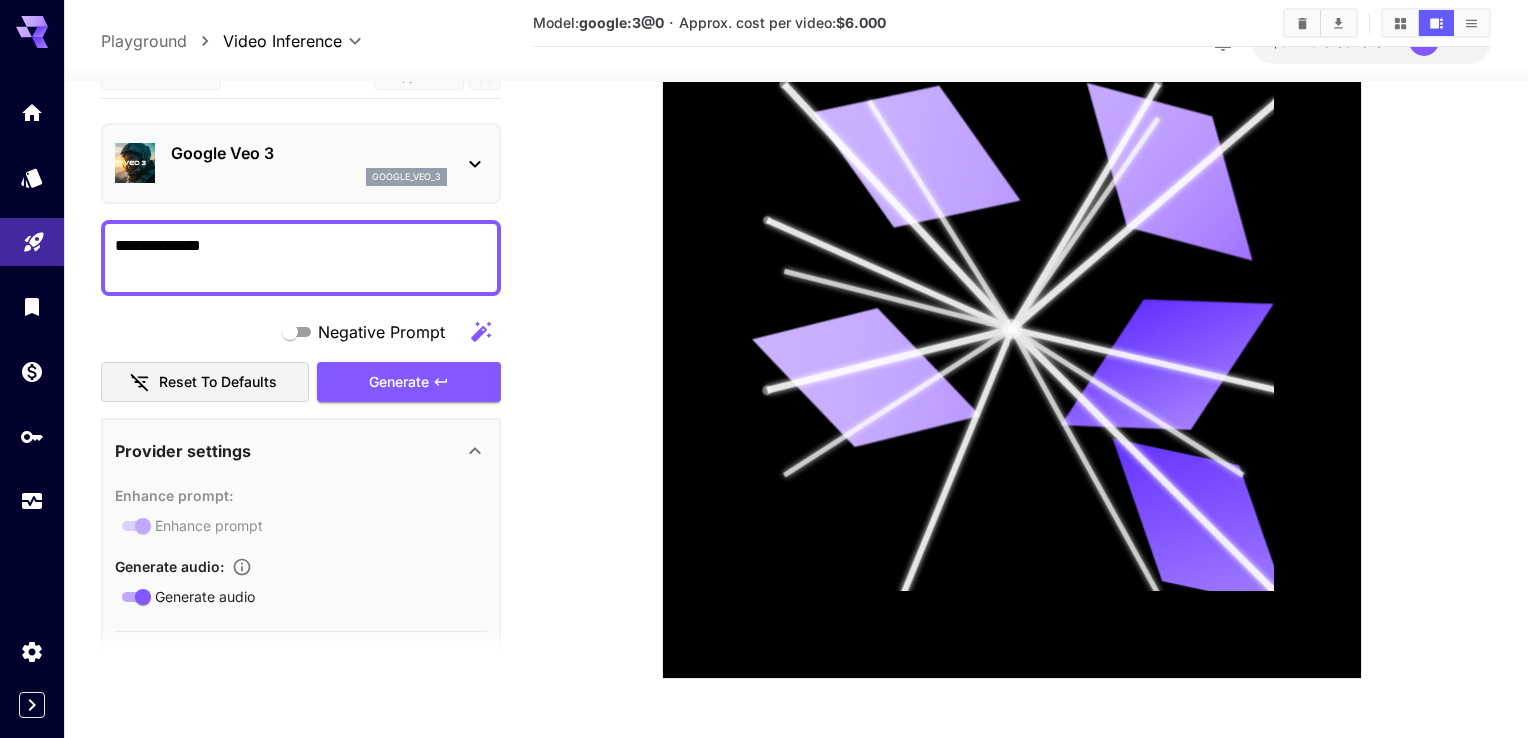 drag, startPoint x: 225, startPoint y: 238, endPoint x: 32, endPoint y: 238, distance: 193 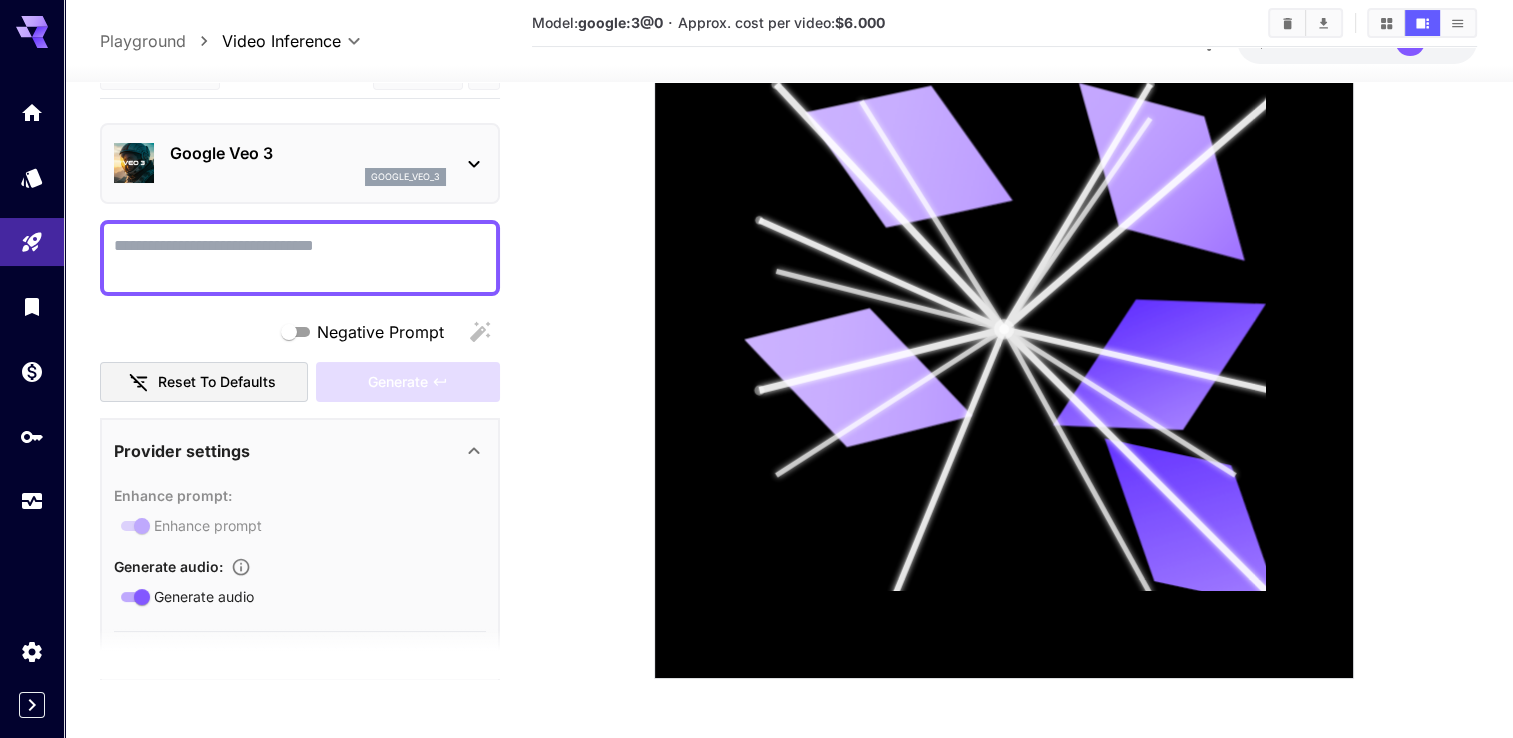 click on "**********" at bounding box center [788, 221] 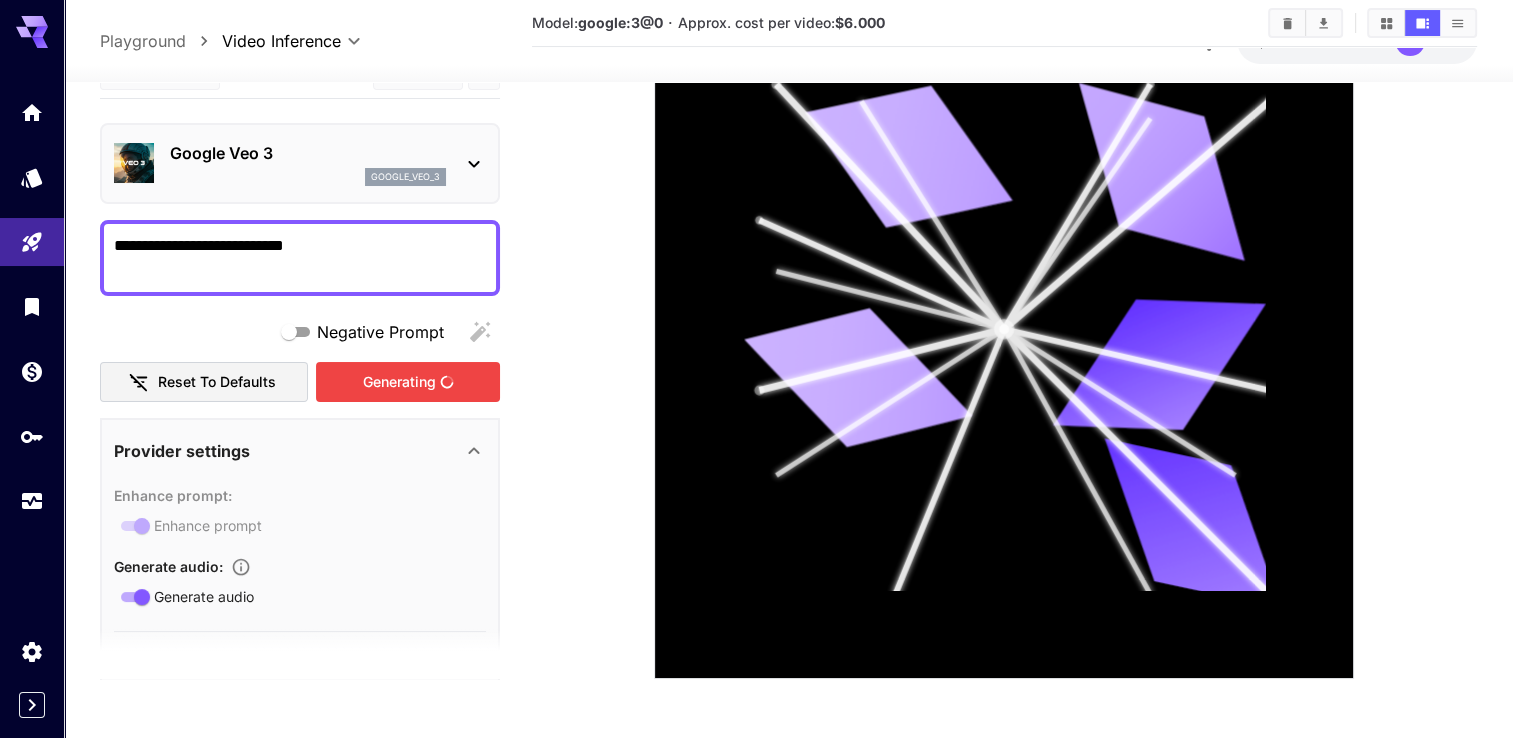 click on "Generating" at bounding box center (408, 381) 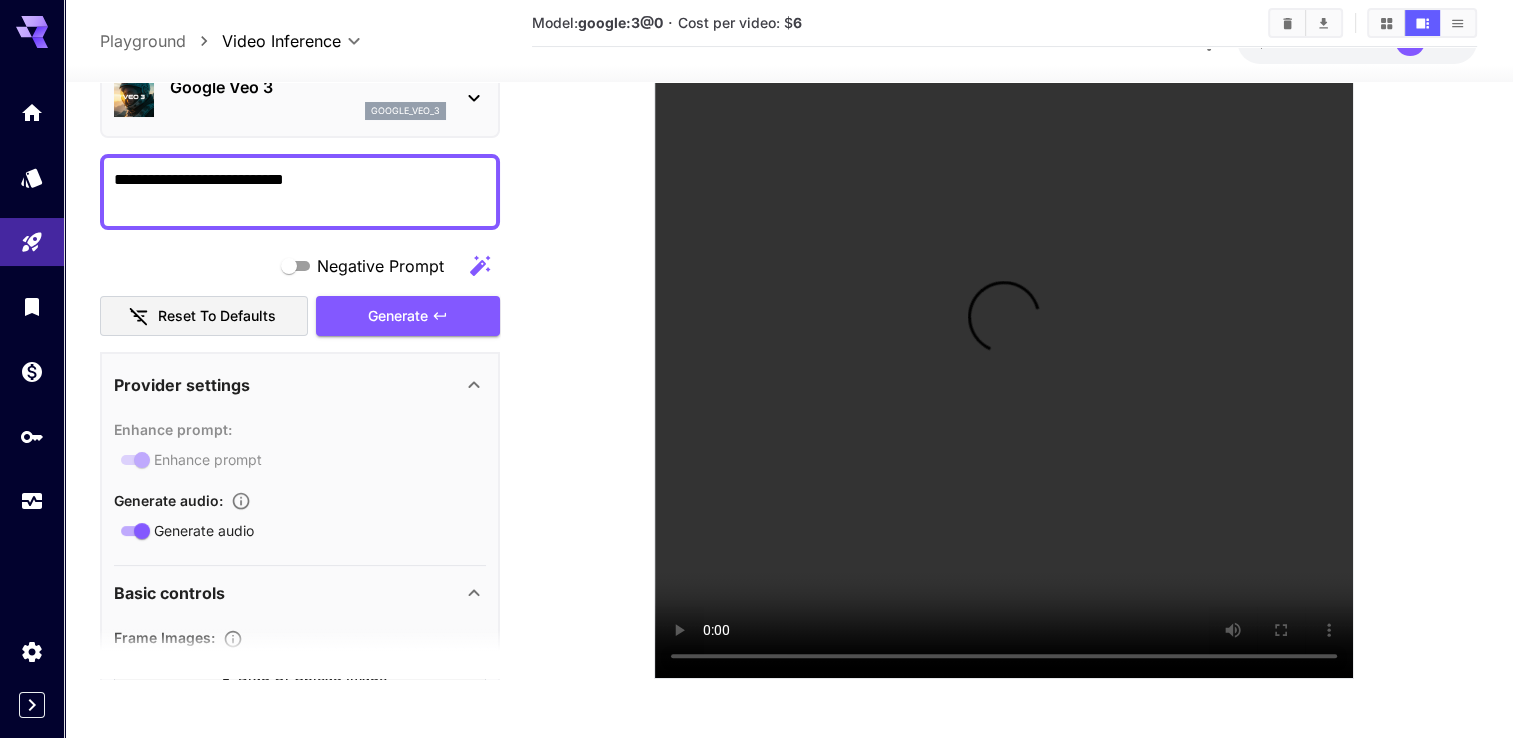 scroll, scrollTop: 0, scrollLeft: 0, axis: both 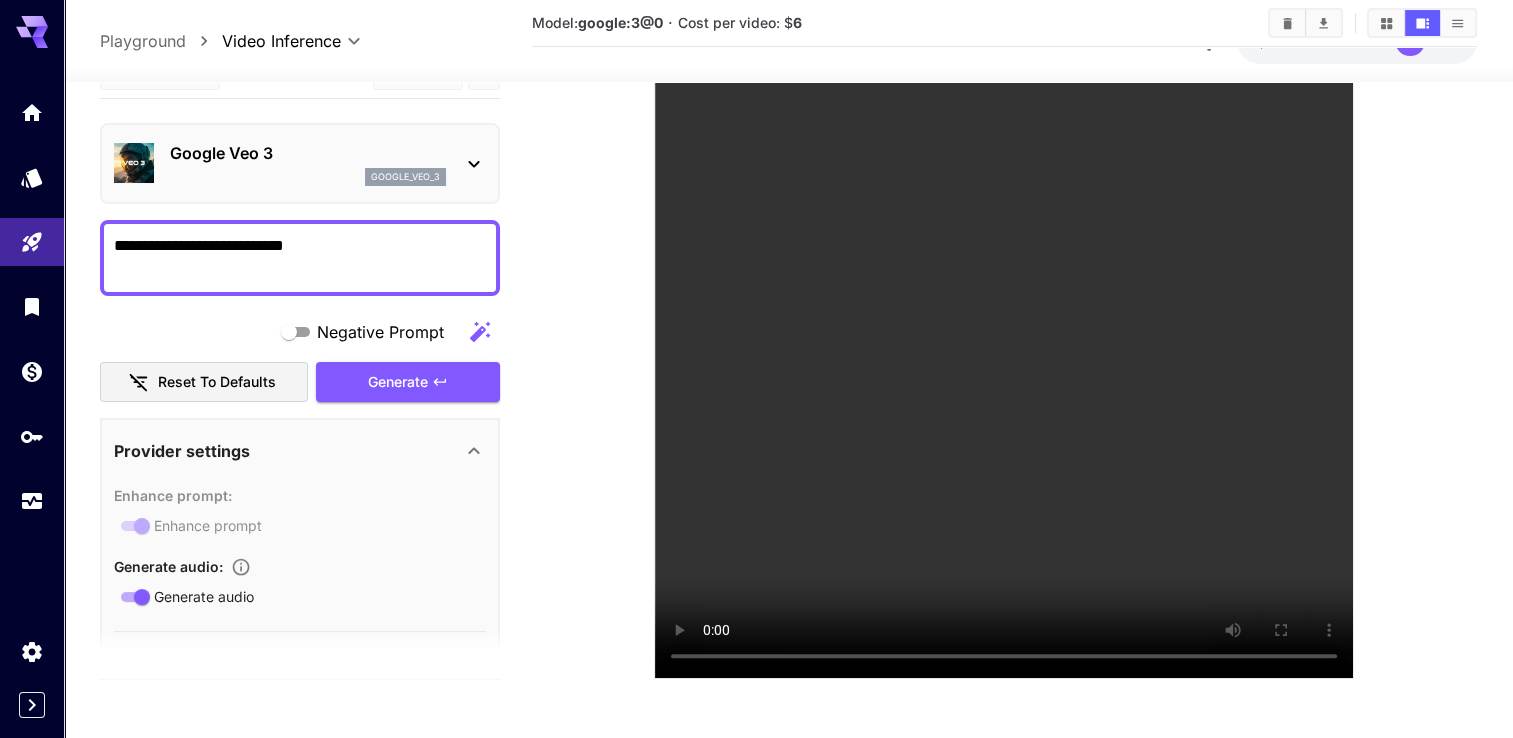drag, startPoint x: 365, startPoint y: 245, endPoint x: 68, endPoint y: 223, distance: 297.8137 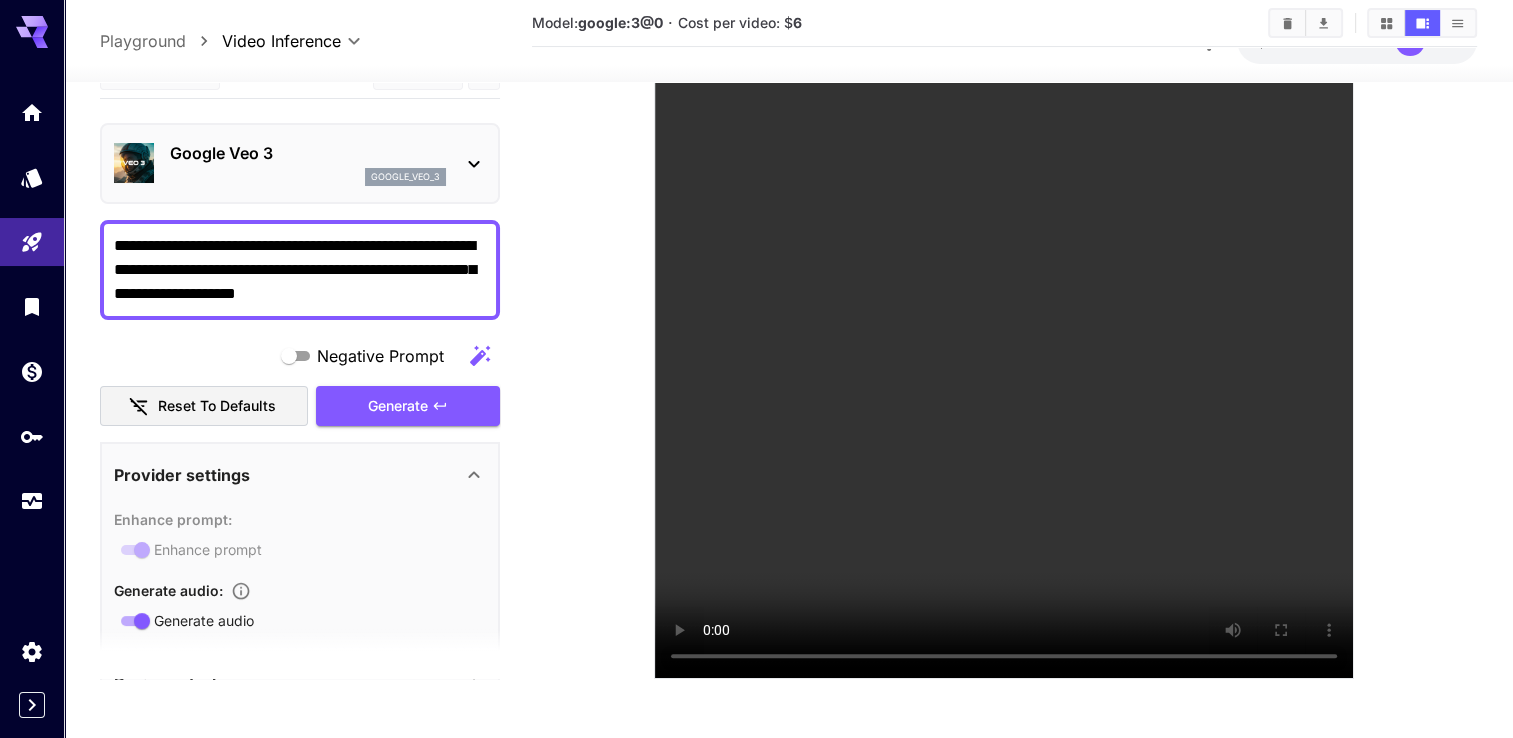 type on "**********" 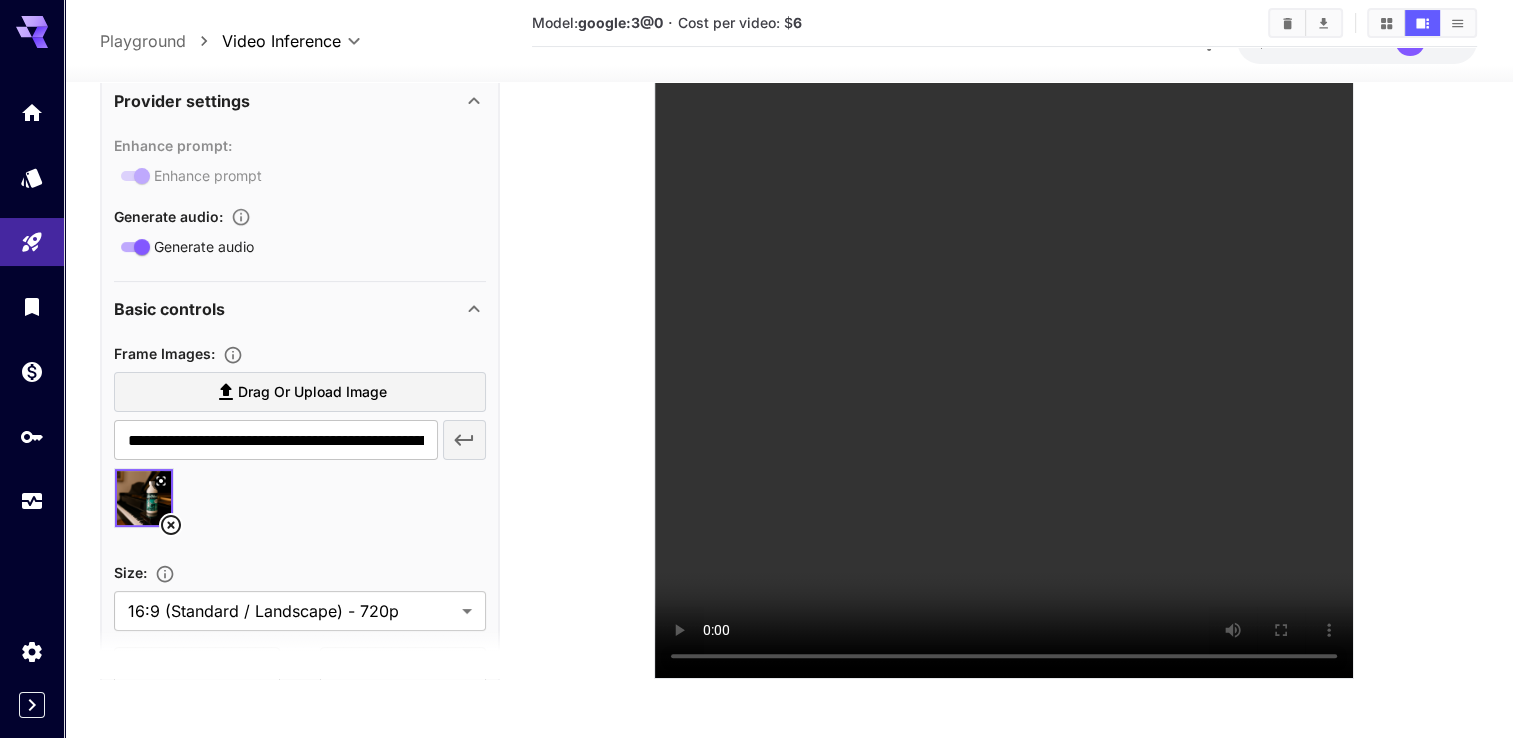 scroll, scrollTop: 400, scrollLeft: 0, axis: vertical 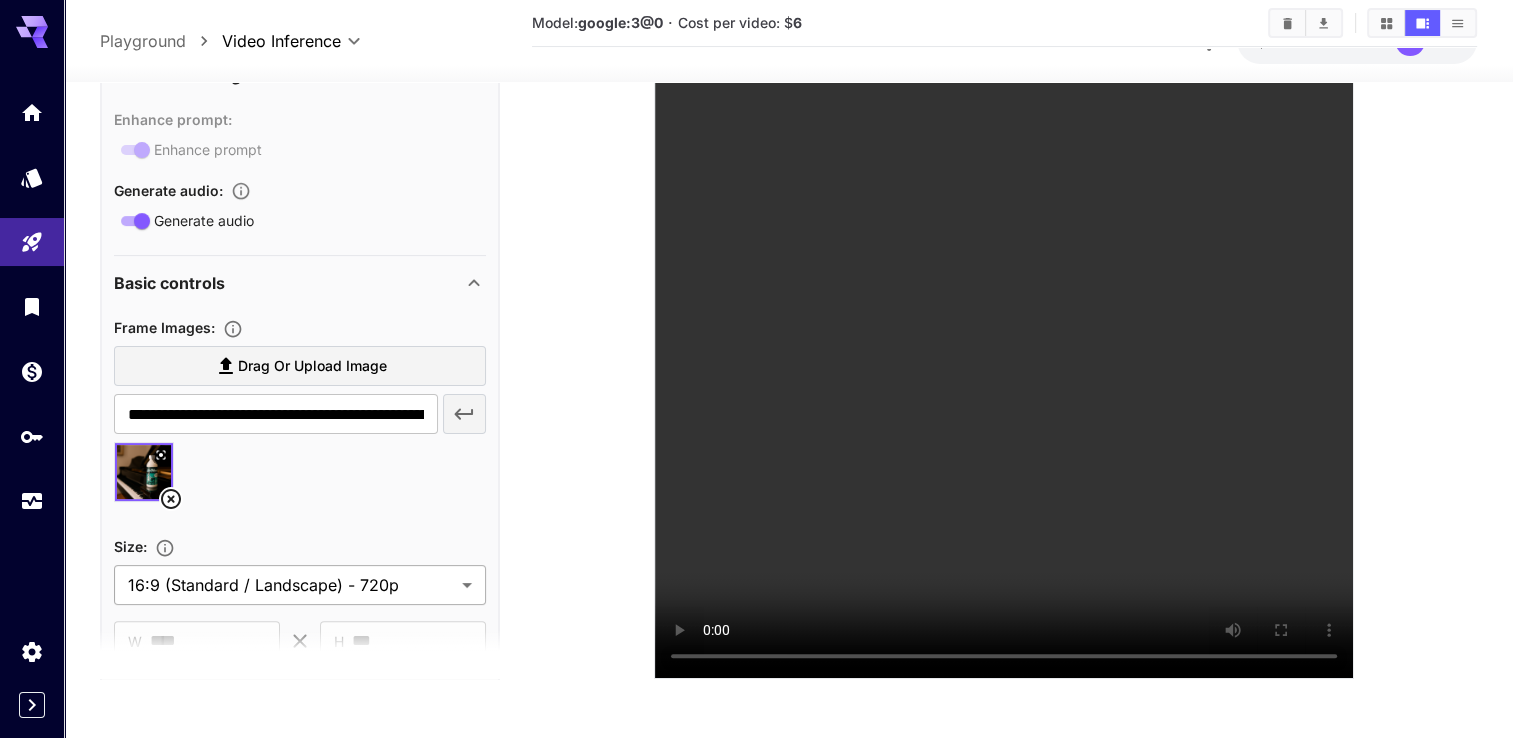 click 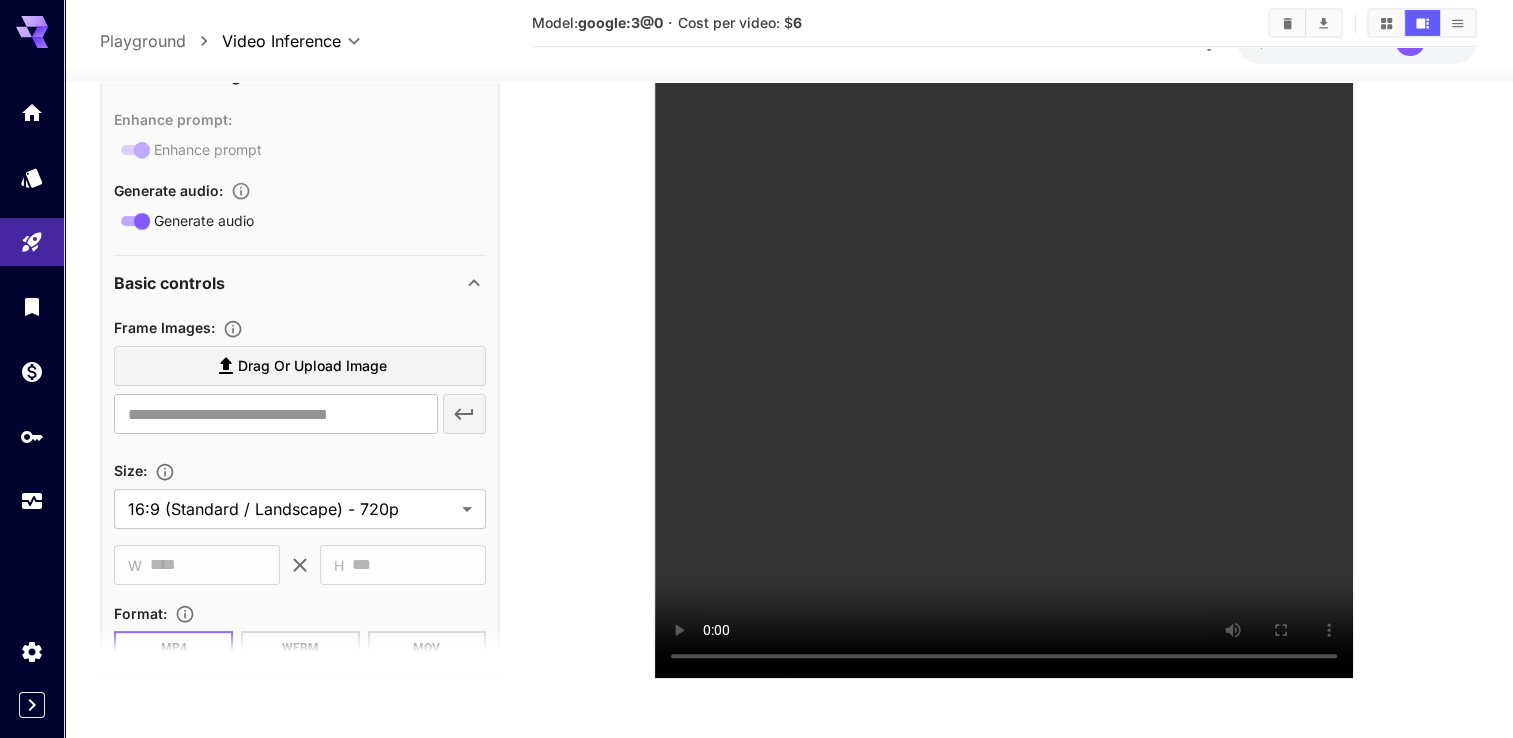 click on "Drag or upload image" at bounding box center [300, 366] 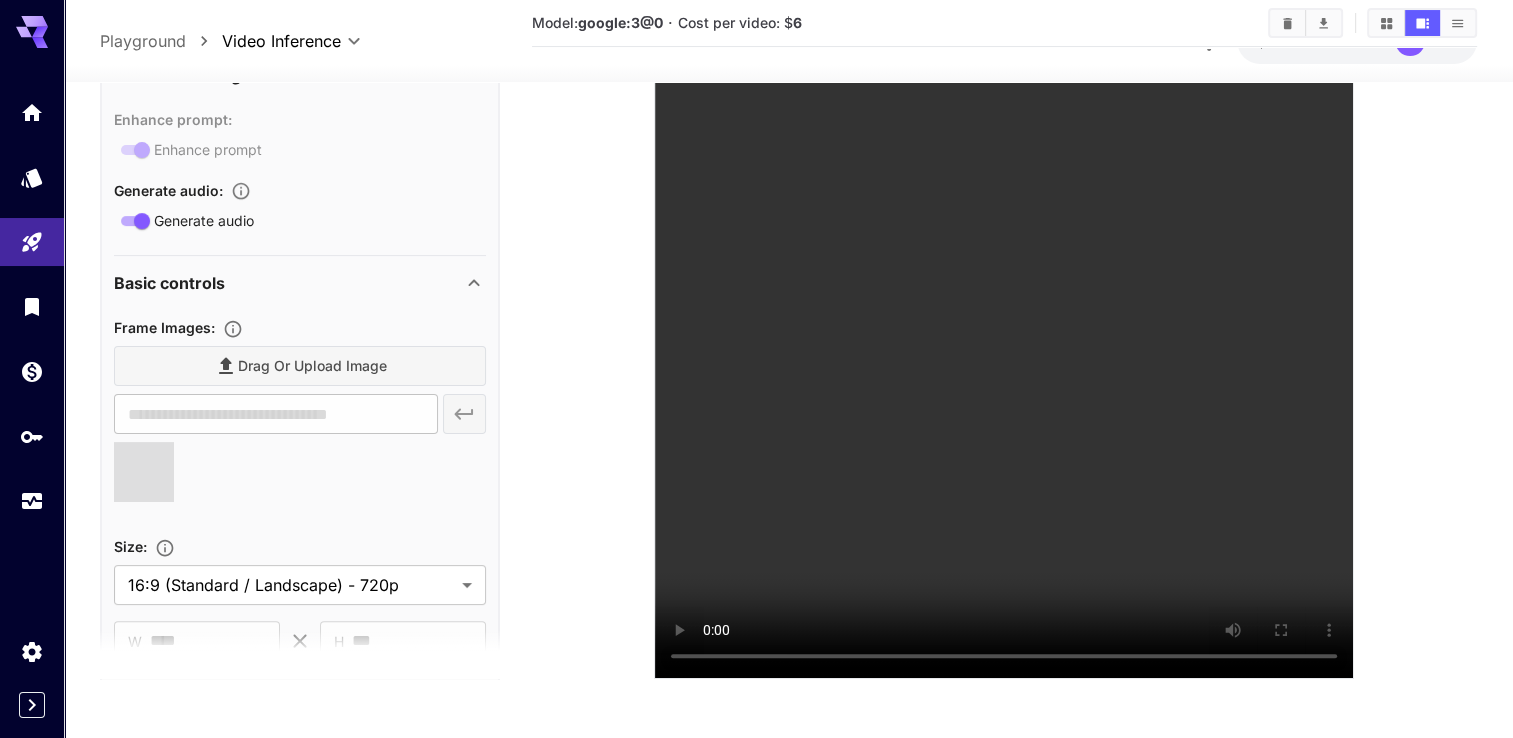 type on "**********" 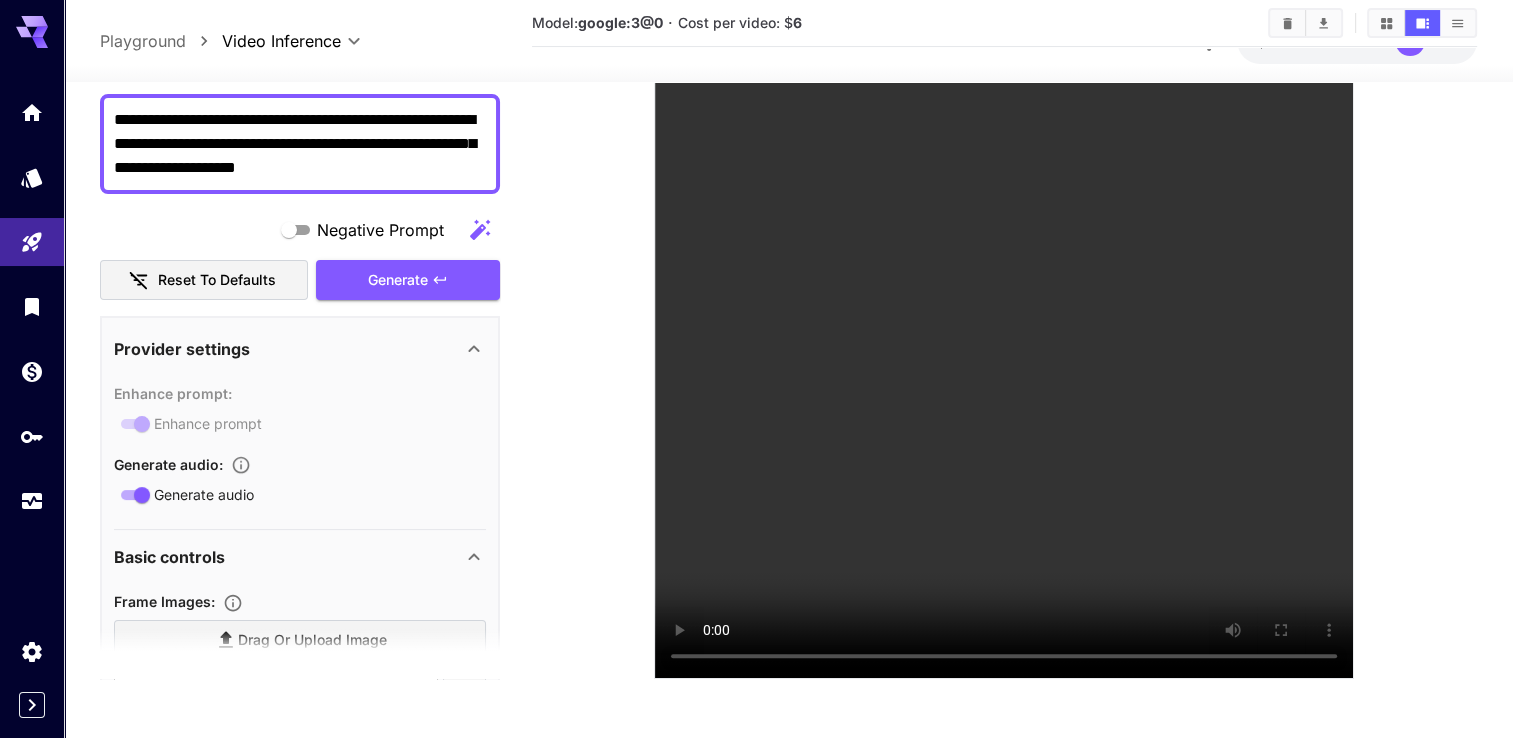 scroll, scrollTop: 0, scrollLeft: 0, axis: both 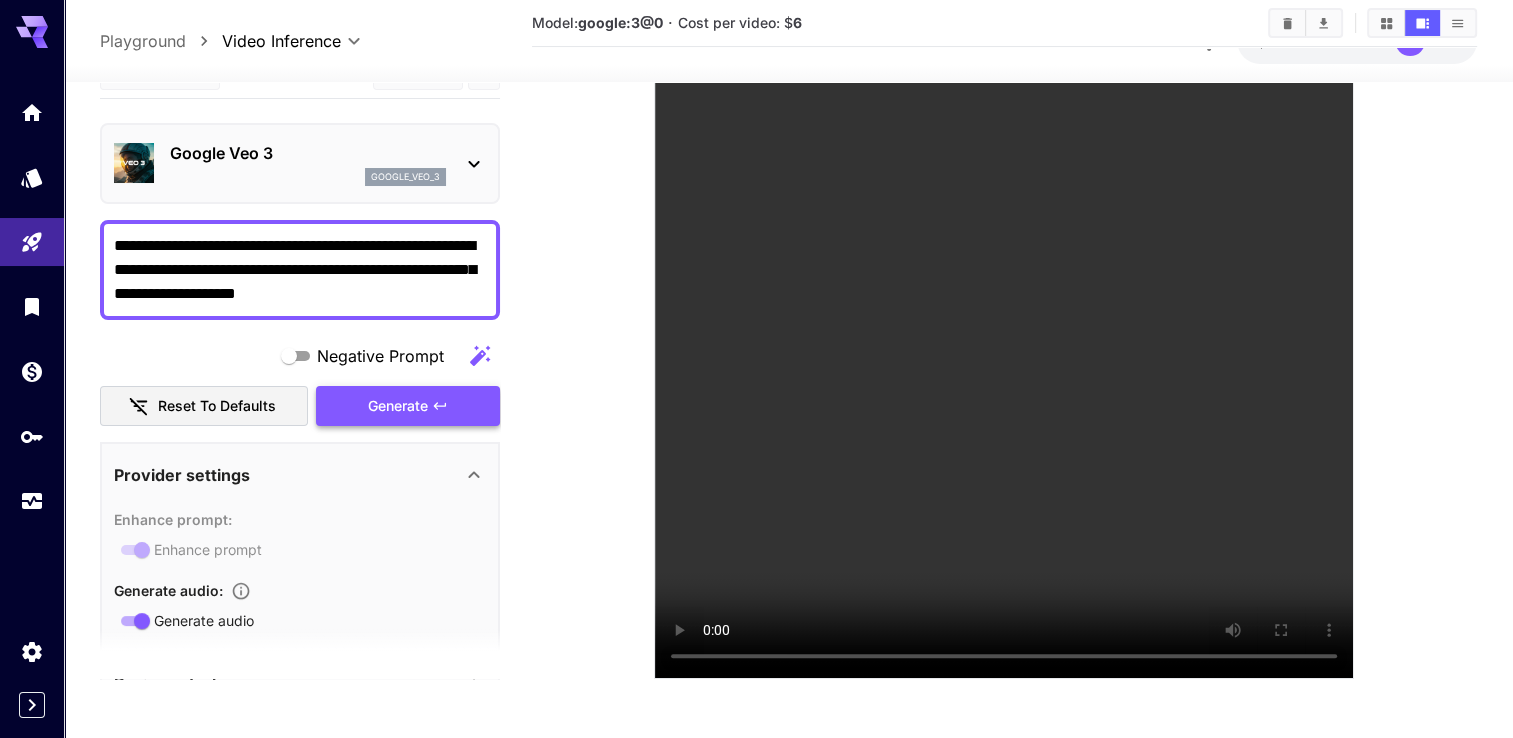 click on "Generate" at bounding box center [408, 405] 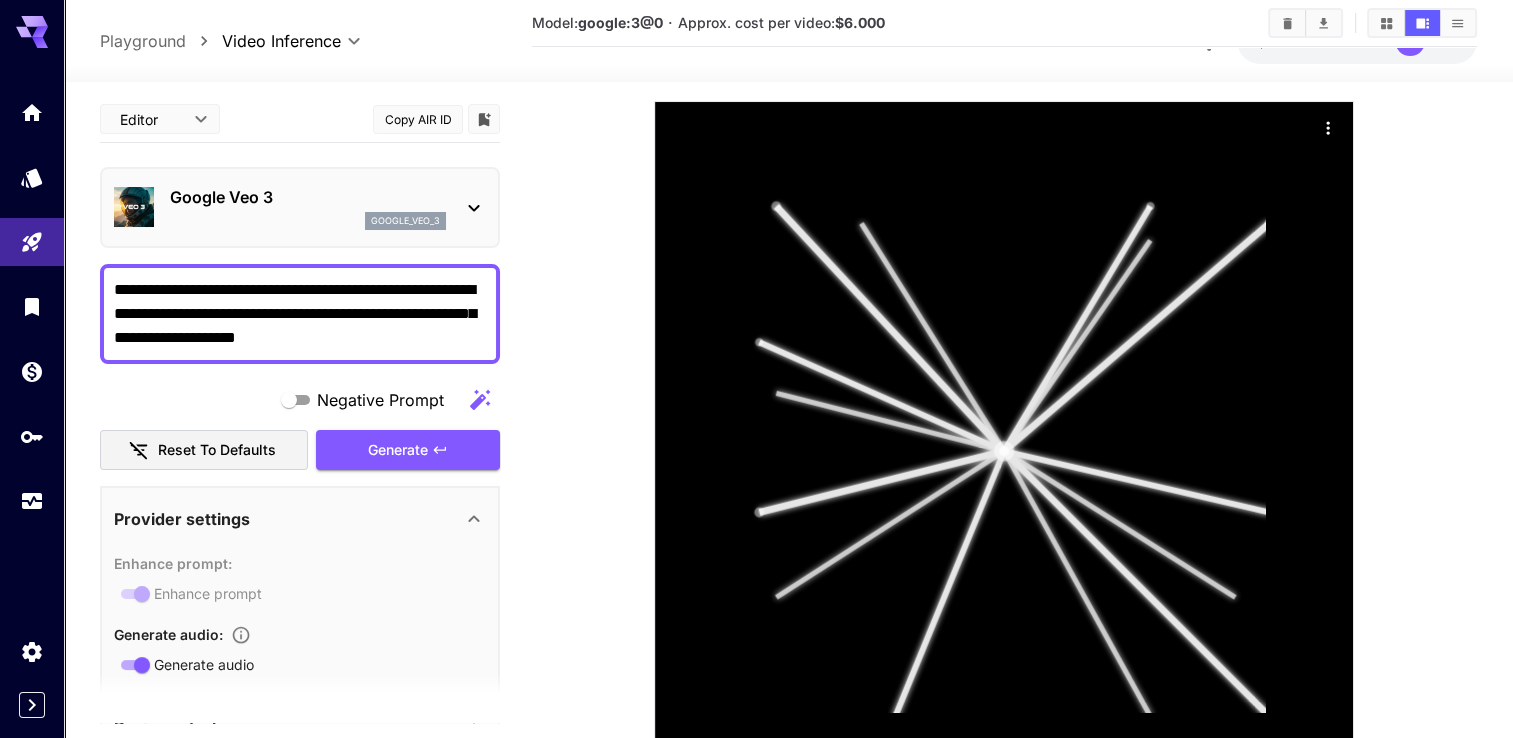 scroll, scrollTop: 350, scrollLeft: 0, axis: vertical 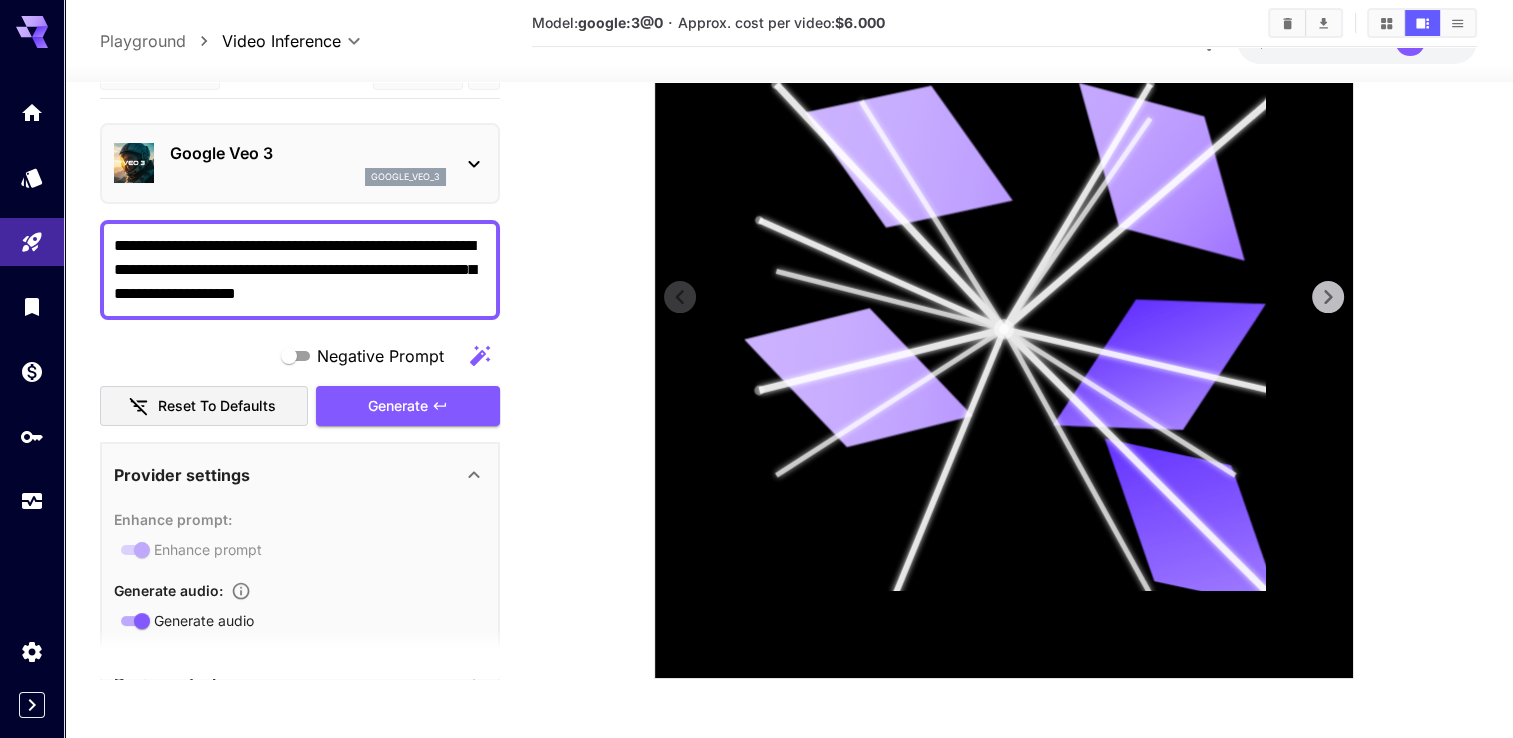 click 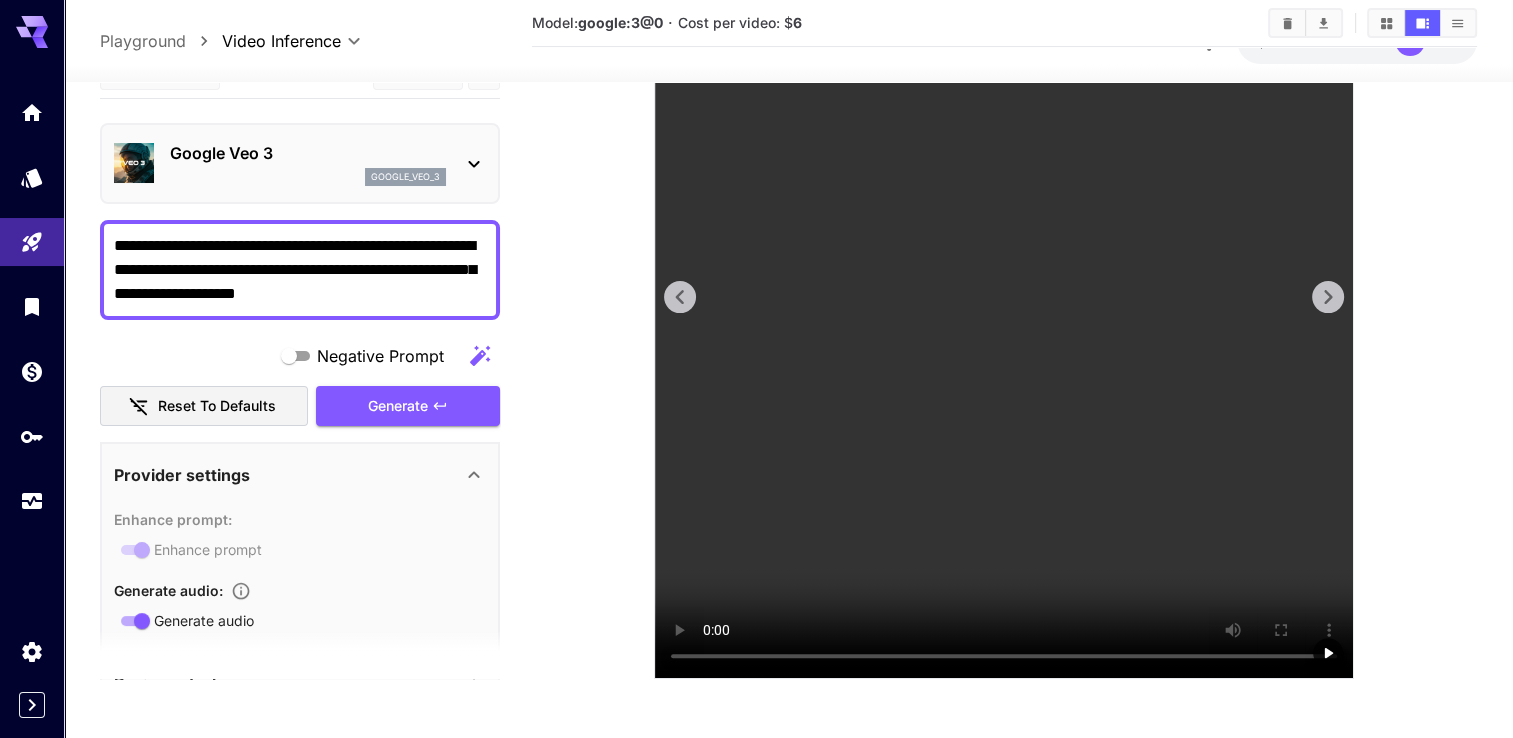 click 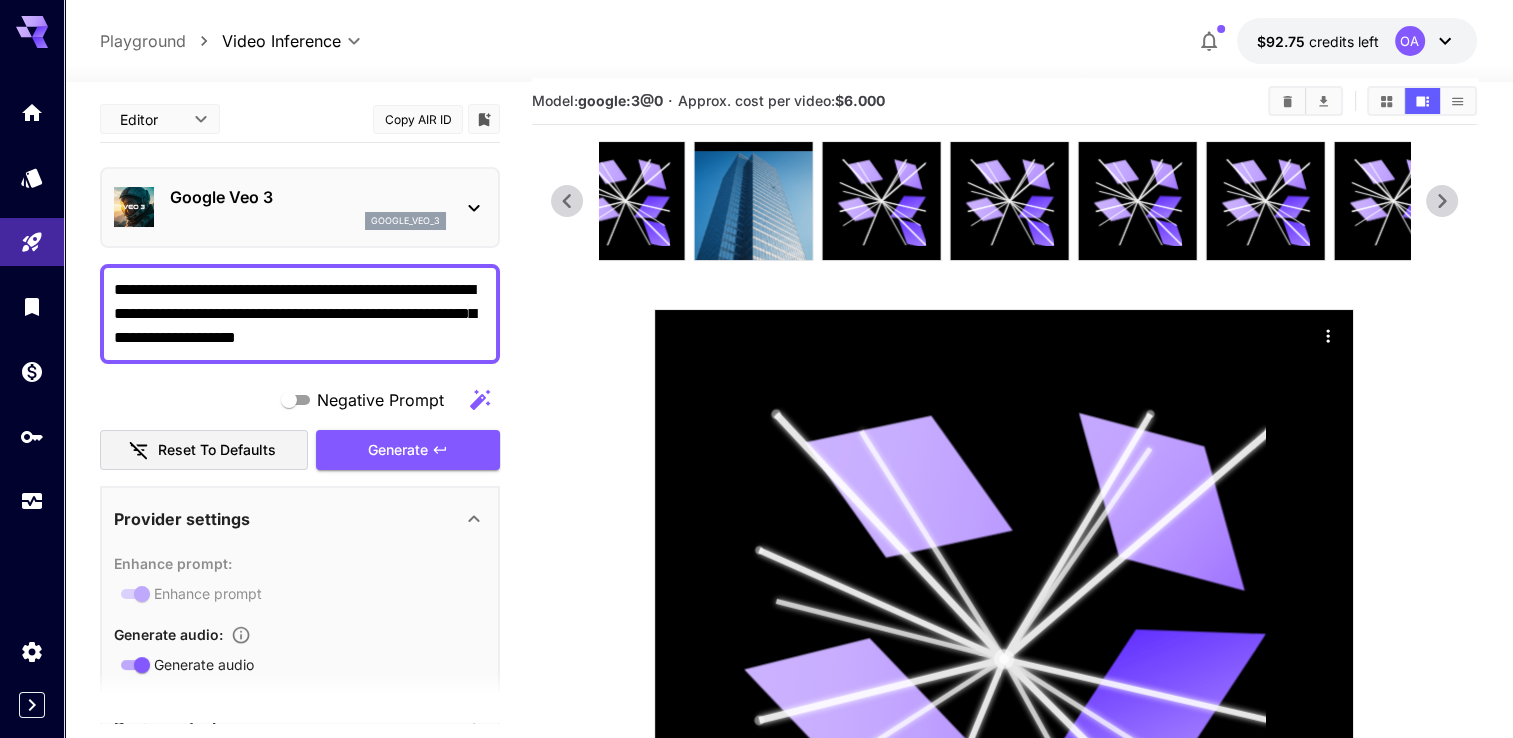scroll, scrollTop: 0, scrollLeft: 0, axis: both 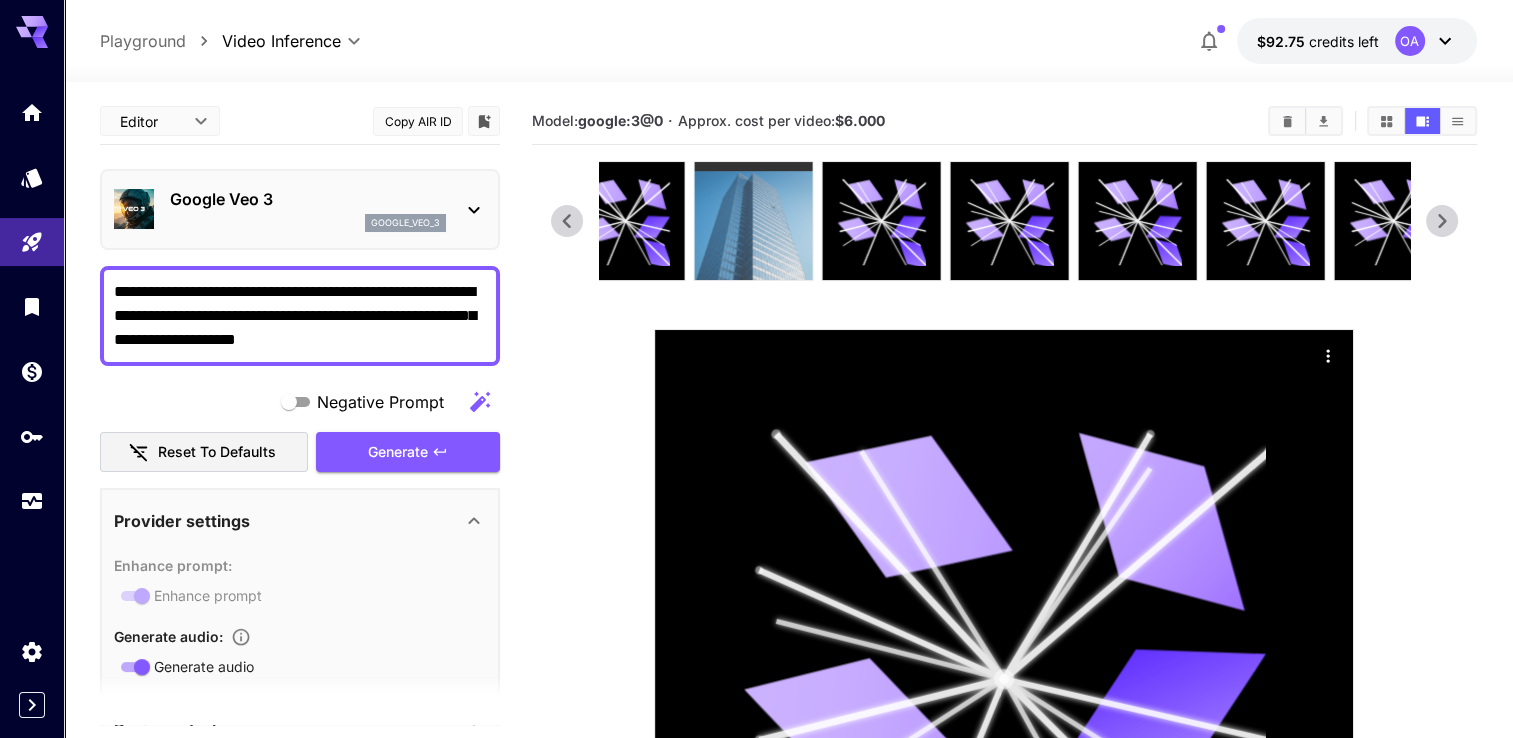 click at bounding box center (753, 221) 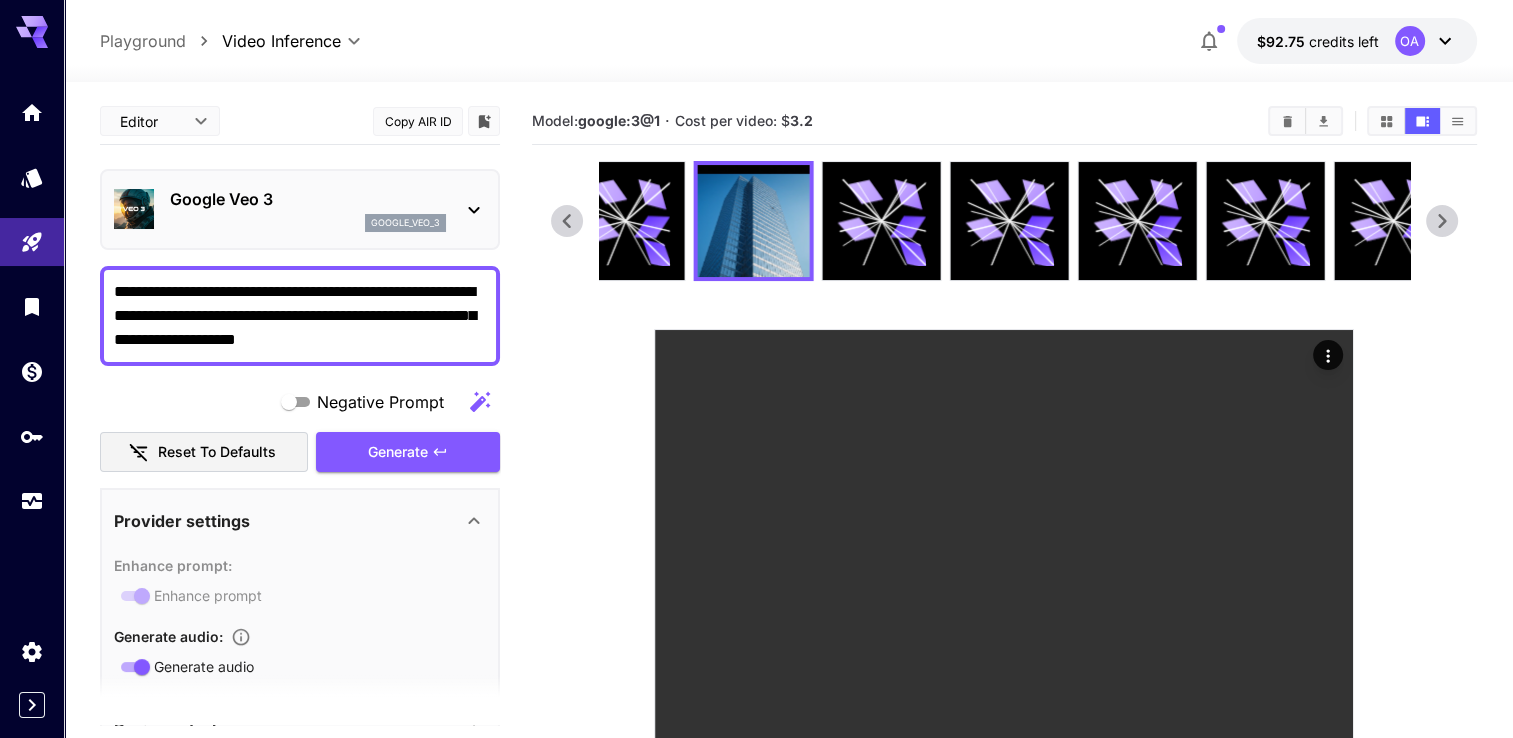 click 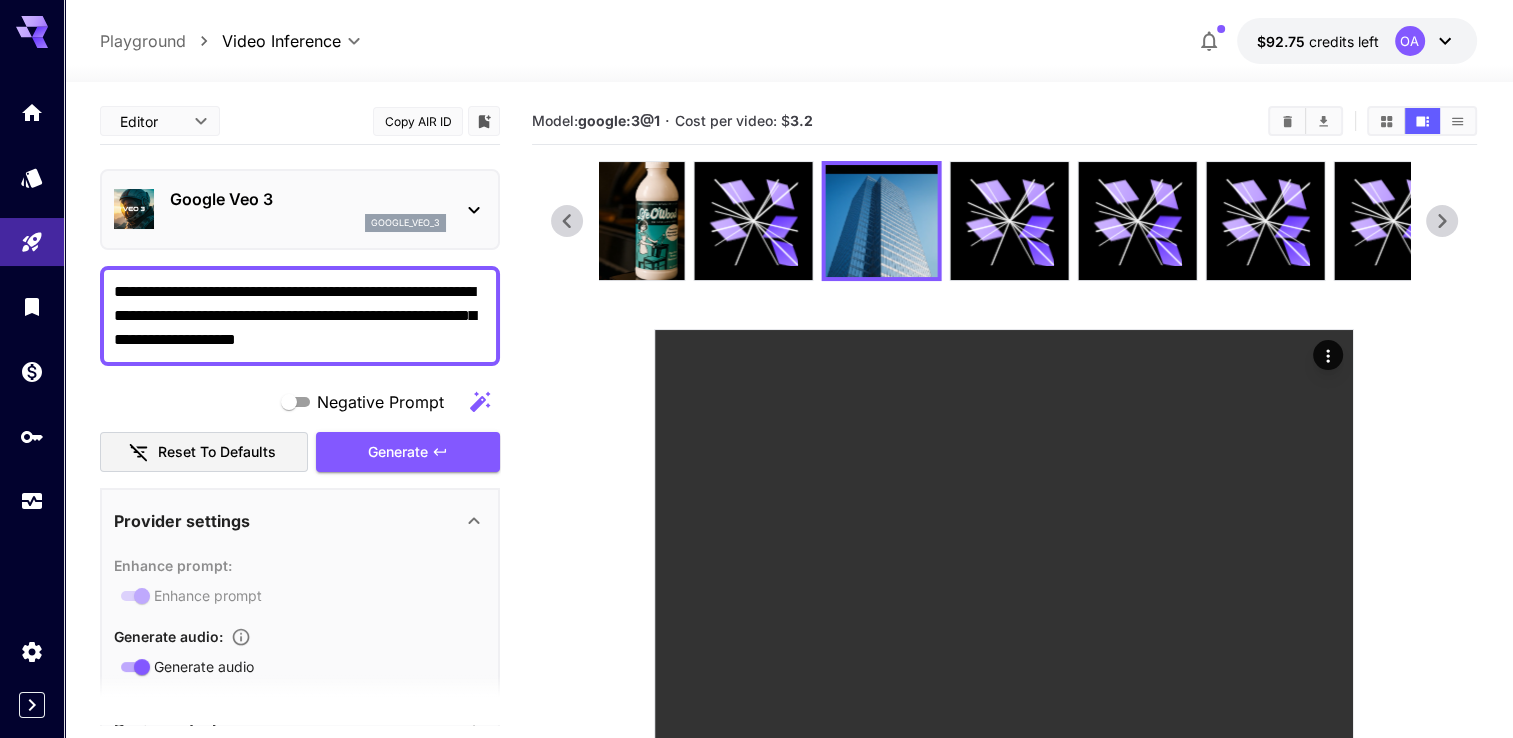 click 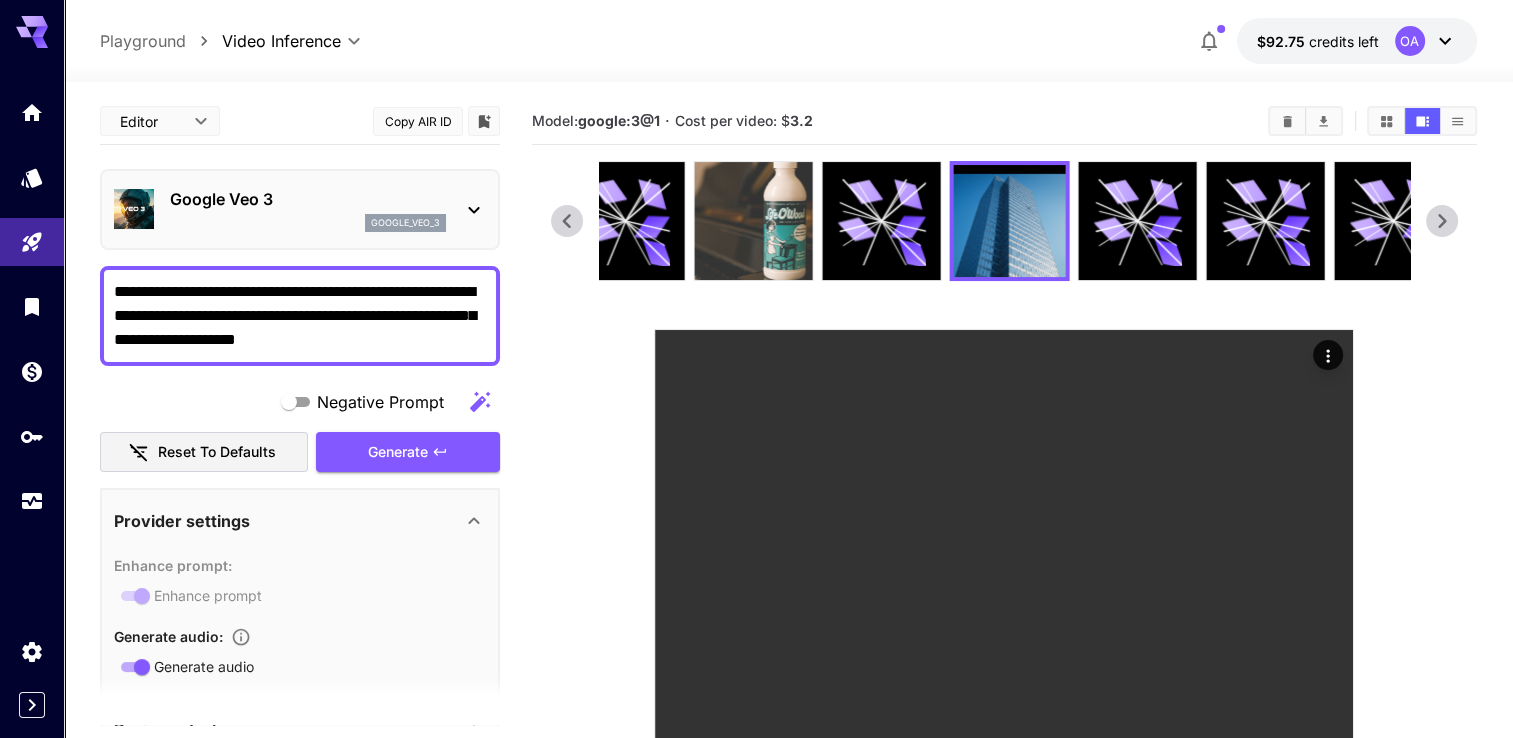 click at bounding box center (753, 221) 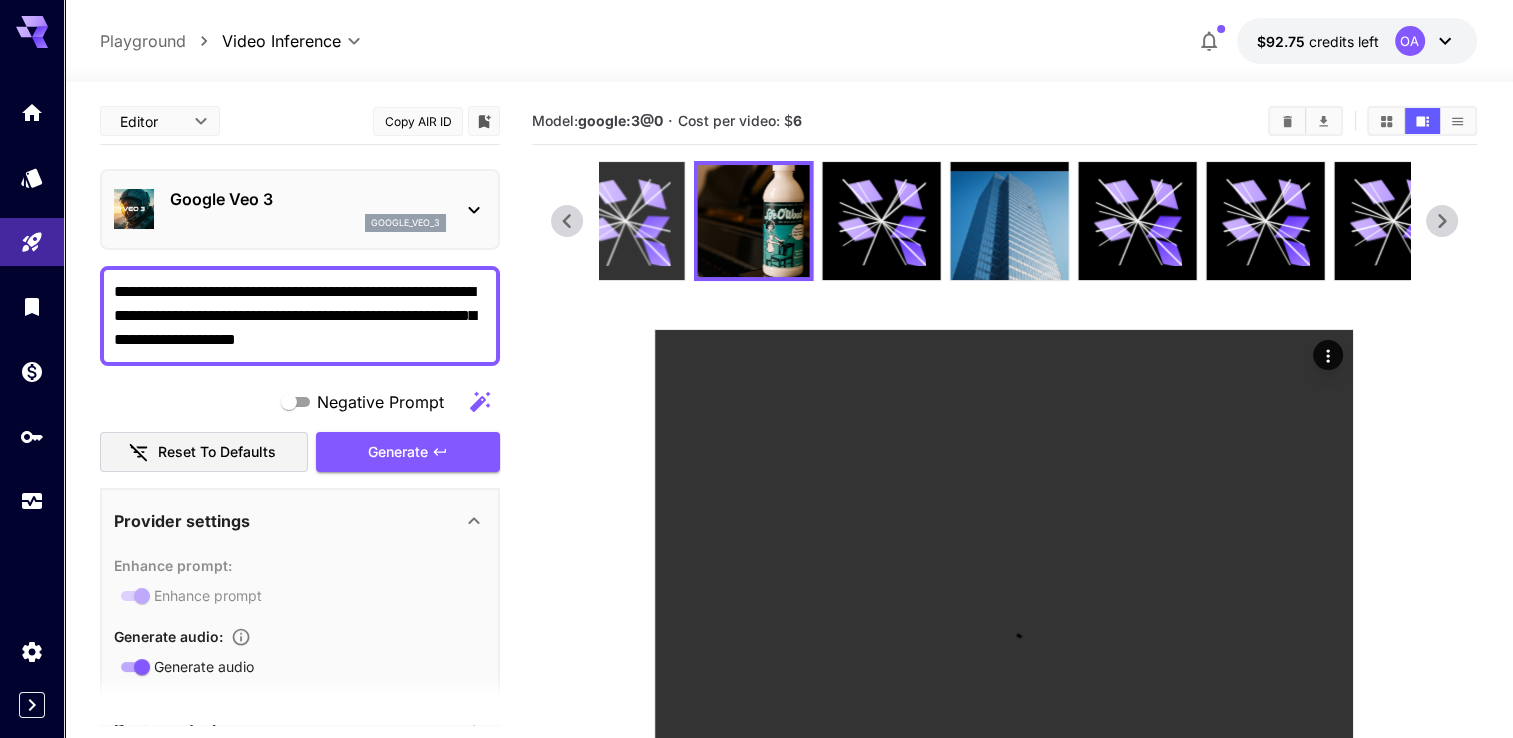 click 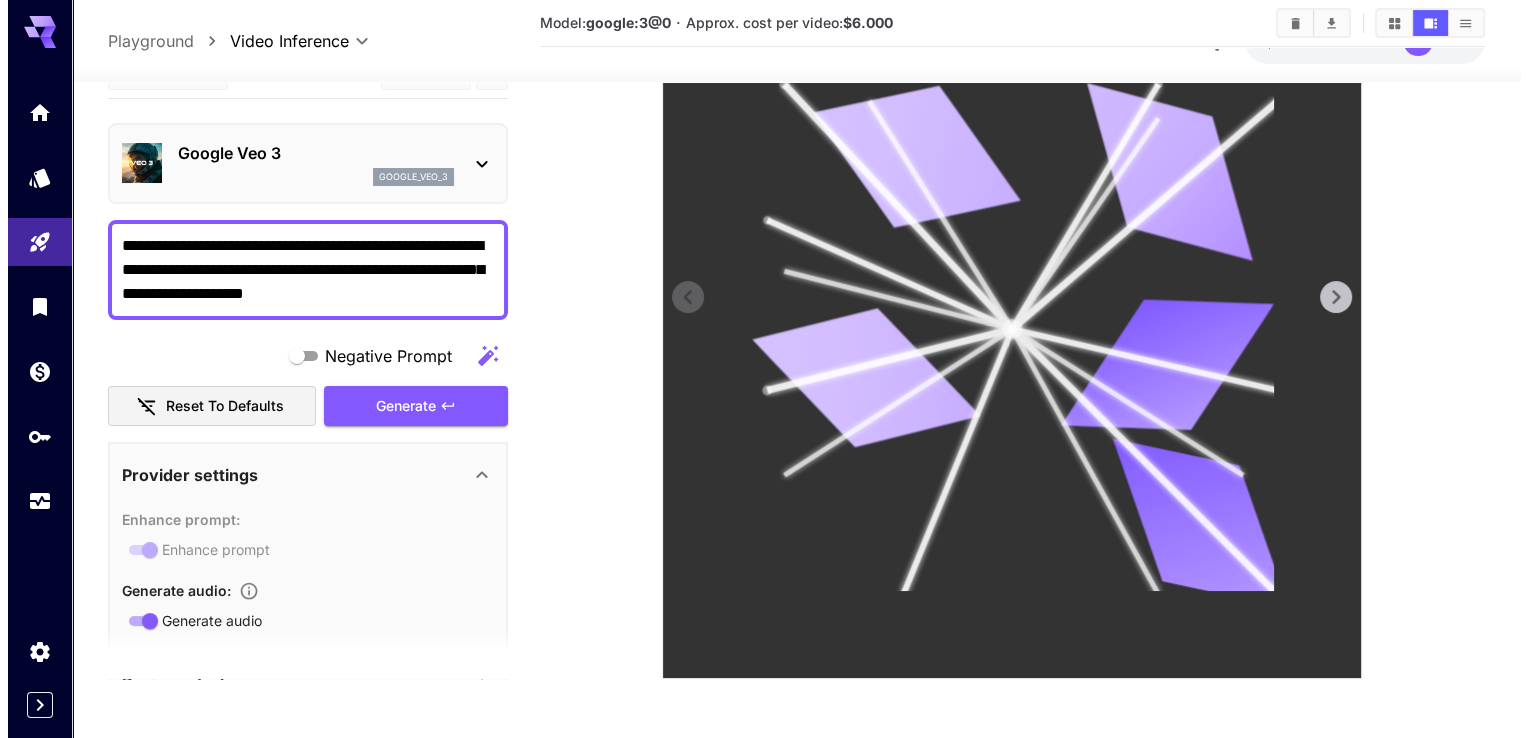 scroll, scrollTop: 150, scrollLeft: 0, axis: vertical 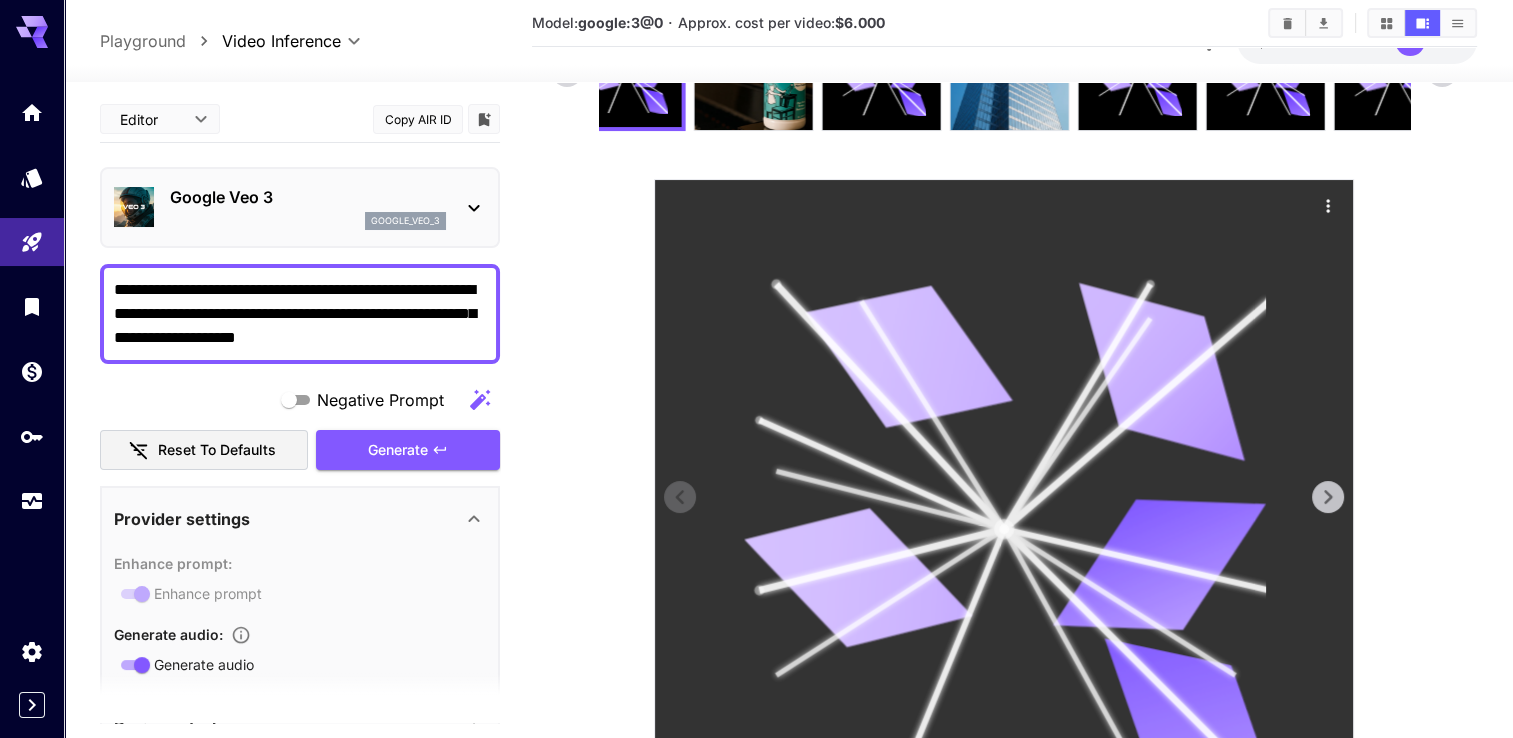 click 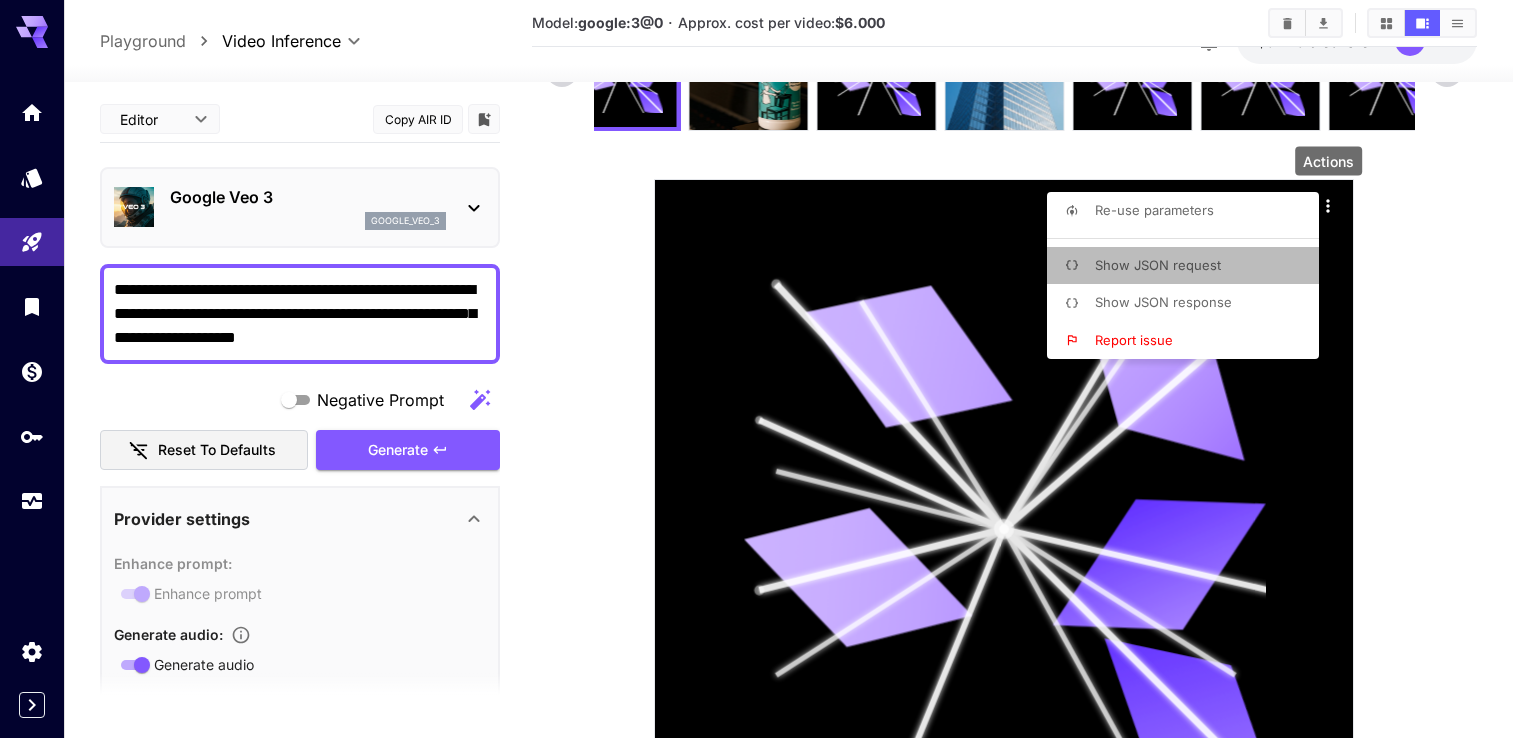 click on "Show JSON request" at bounding box center [1158, 265] 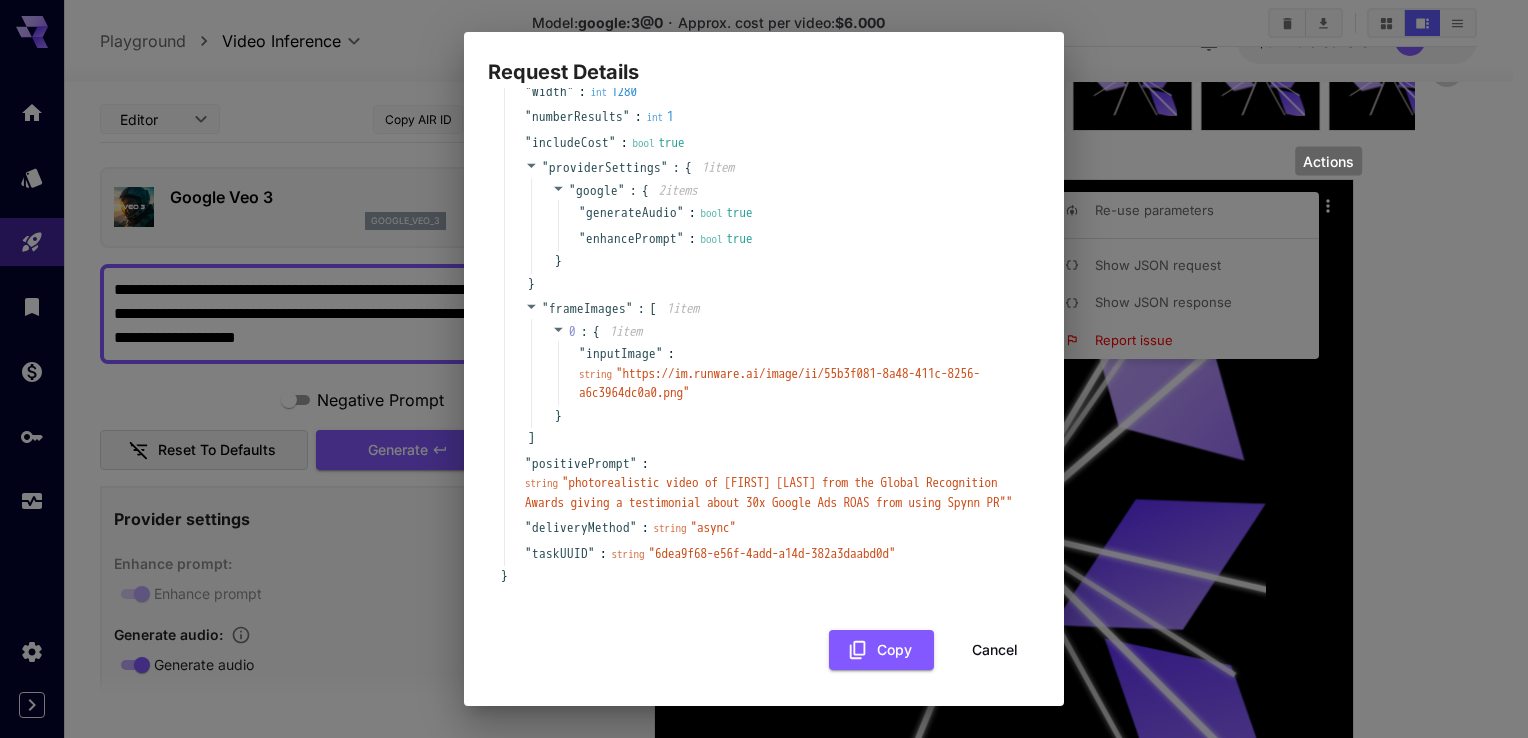 scroll, scrollTop: 0, scrollLeft: 0, axis: both 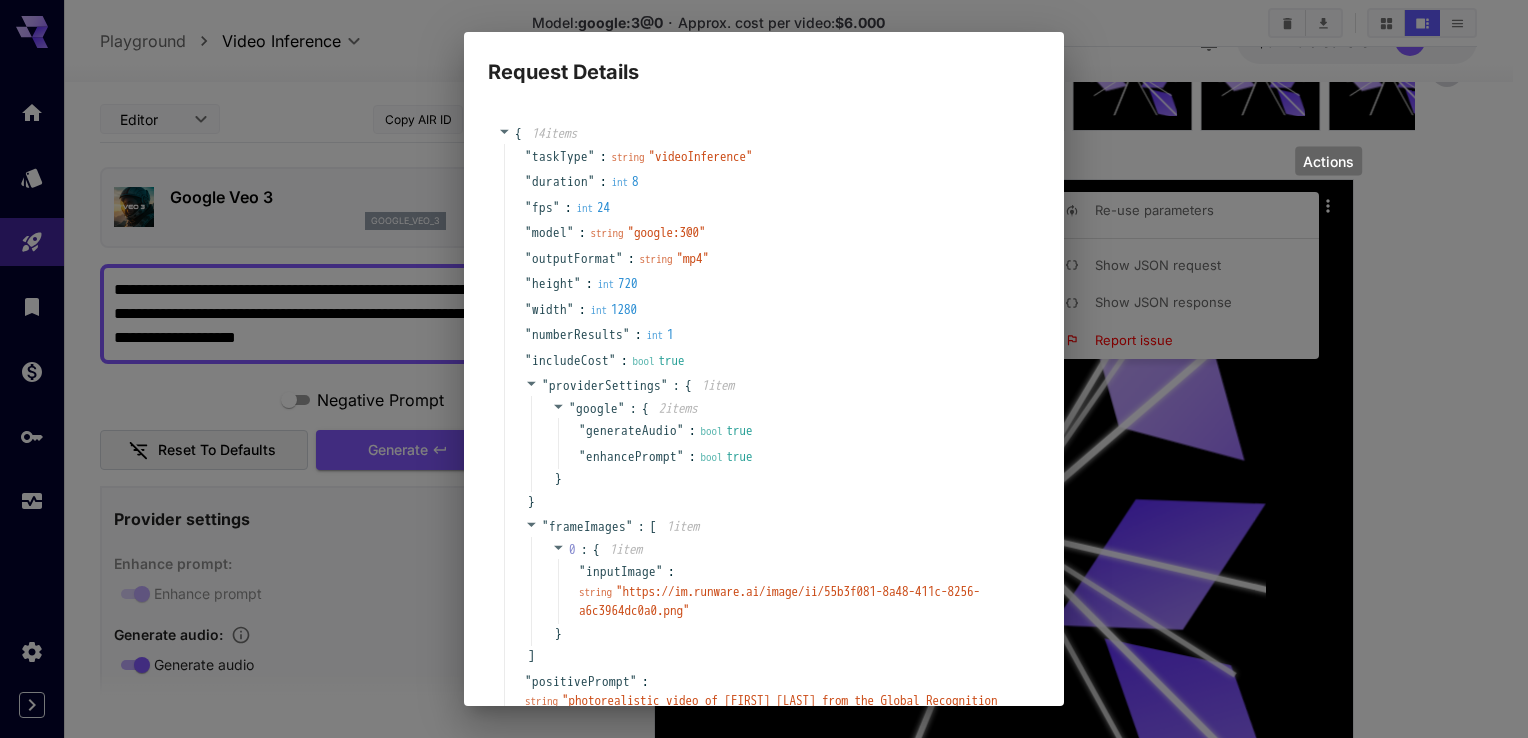 click on "Request Details { 14  item s " taskType " : string " videoInference " " duration " : int 8 " fps " : int 24 " model " : string " google:3@0 " " outputFormat " : string " mp4 " " height " : int 720 " width " : int 1280 " numberResults " : int 1 " includeCost " : bool true " providerSettings " : { 1  item " google " : { 2  item s " generateAudio " : bool true " enhancePrompt " : bool true } } " frameImages " : [ 1  item 0 : { 1  item " inputImage " : string " https://im.runware.ai/image/ii/55b3f081-8a48-411c-8256-a6c3964dc0a0.png " } ] " positivePrompt " : string " photorealistic video of [FIRST] [LAST] from the Global Recognition Awards giving a testimonial about 30x Google Ads ROAS from using Spynn PR" " " deliveryMethod " : string " async " " taskUUID " : string " 6dea9f68-e56f-4add-a14d-382a3daabd0d " } Copy Cancel" at bounding box center [764, 369] 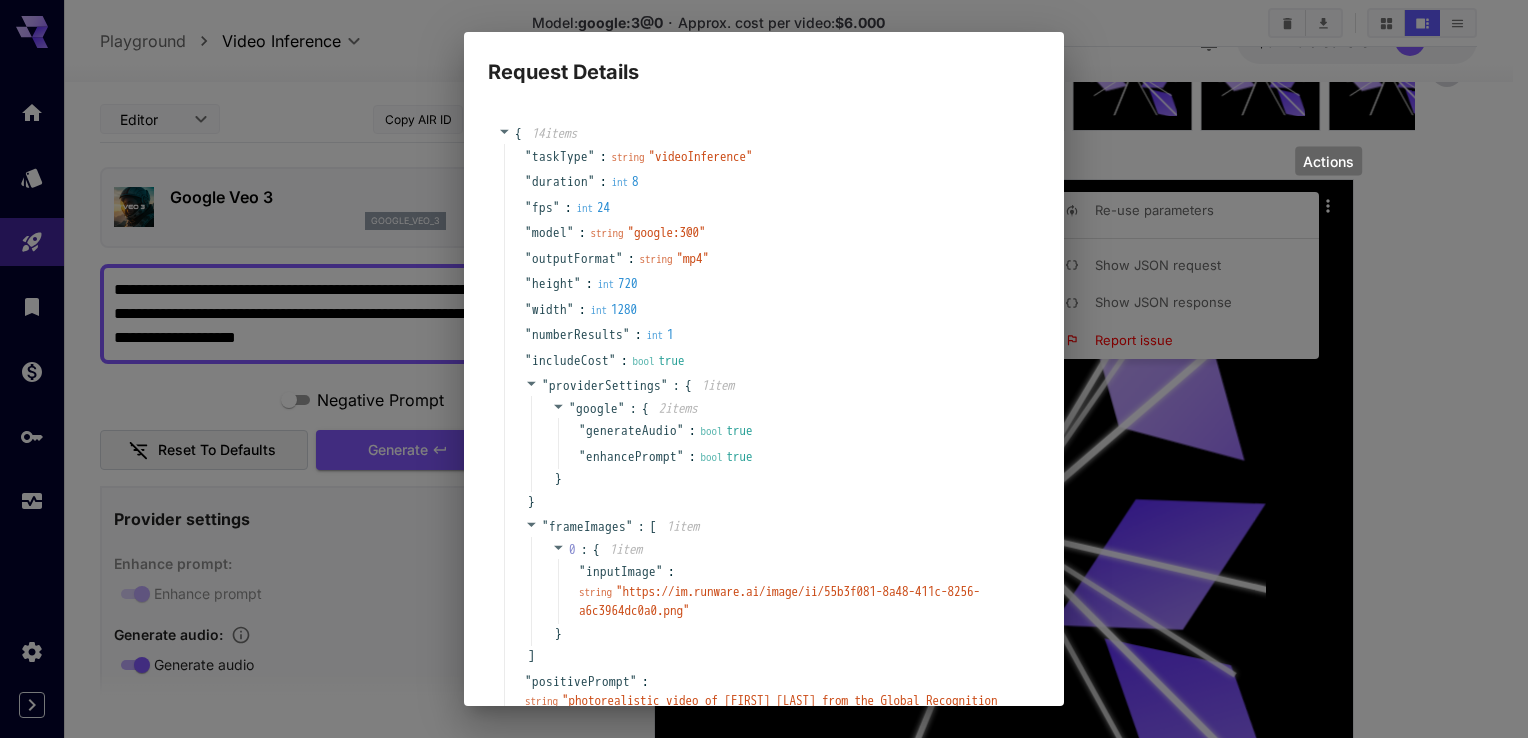 click on "Request Details { 14  item s " taskType " : string " videoInference " " duration " : int 8 " fps " : int 24 " model " : string " google:3@0 " " outputFormat " : string " mp4 " " height " : int 720 " width " : int 1280 " numberResults " : int 1 " includeCost " : bool true " providerSettings " : { 1  item " google " : { 2  item s " generateAudio " : bool true " enhancePrompt " : bool true } } " frameImages " : [ 1  item 0 : { 1  item " inputImage " : string " https://im.runware.ai/image/ii/55b3f081-8a48-411c-8256-a6c3964dc0a0.png " } ] " positivePrompt " : string " photorealistic video of [FIRST] [LAST] from the Global Recognition Awards giving a testimonial about 30x Google Ads ROAS from using Spynn PR" " " deliveryMethod " : string " async " " taskUUID " : string " 6dea9f68-e56f-4add-a14d-382a3daabd0d " } Copy Cancel" at bounding box center [764, 369] 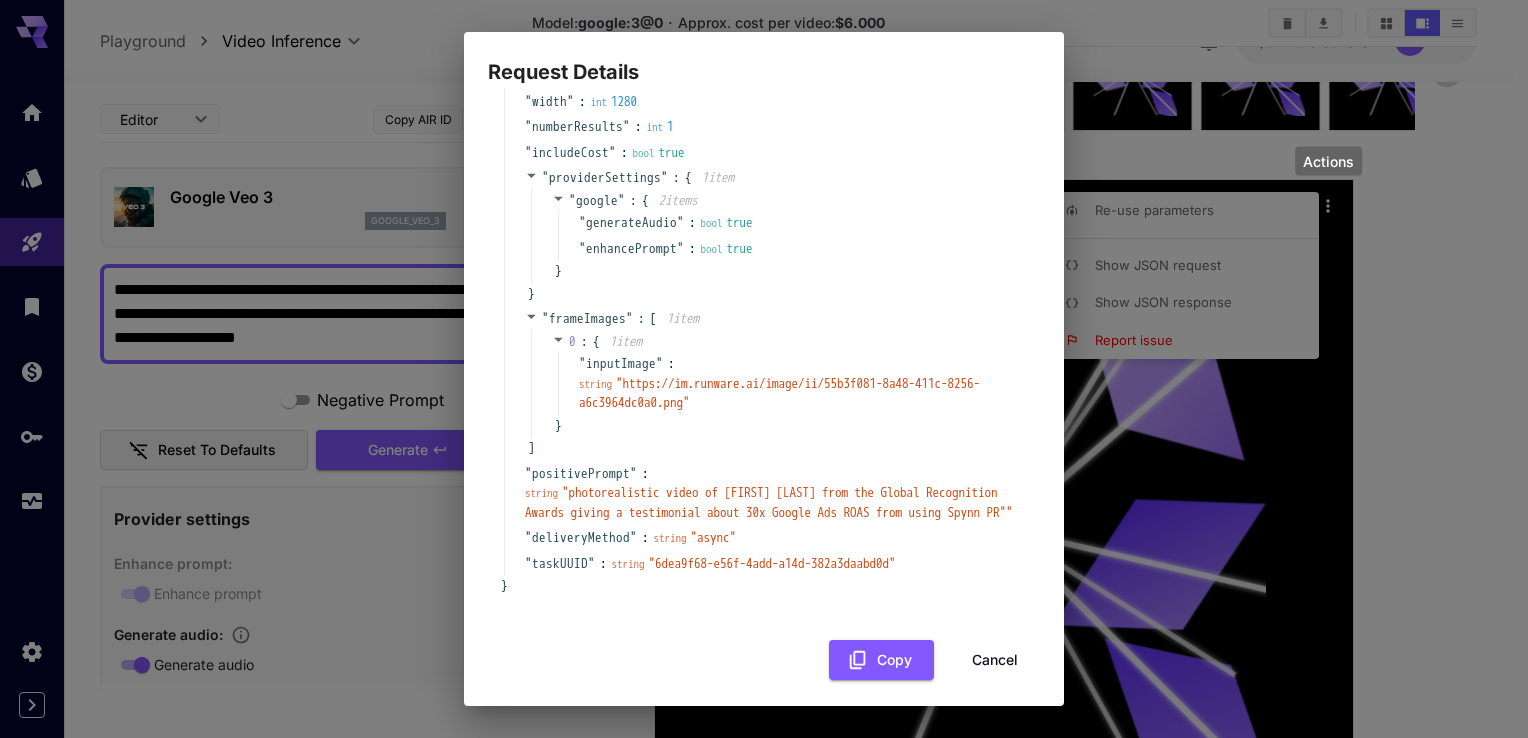 scroll, scrollTop: 237, scrollLeft: 0, axis: vertical 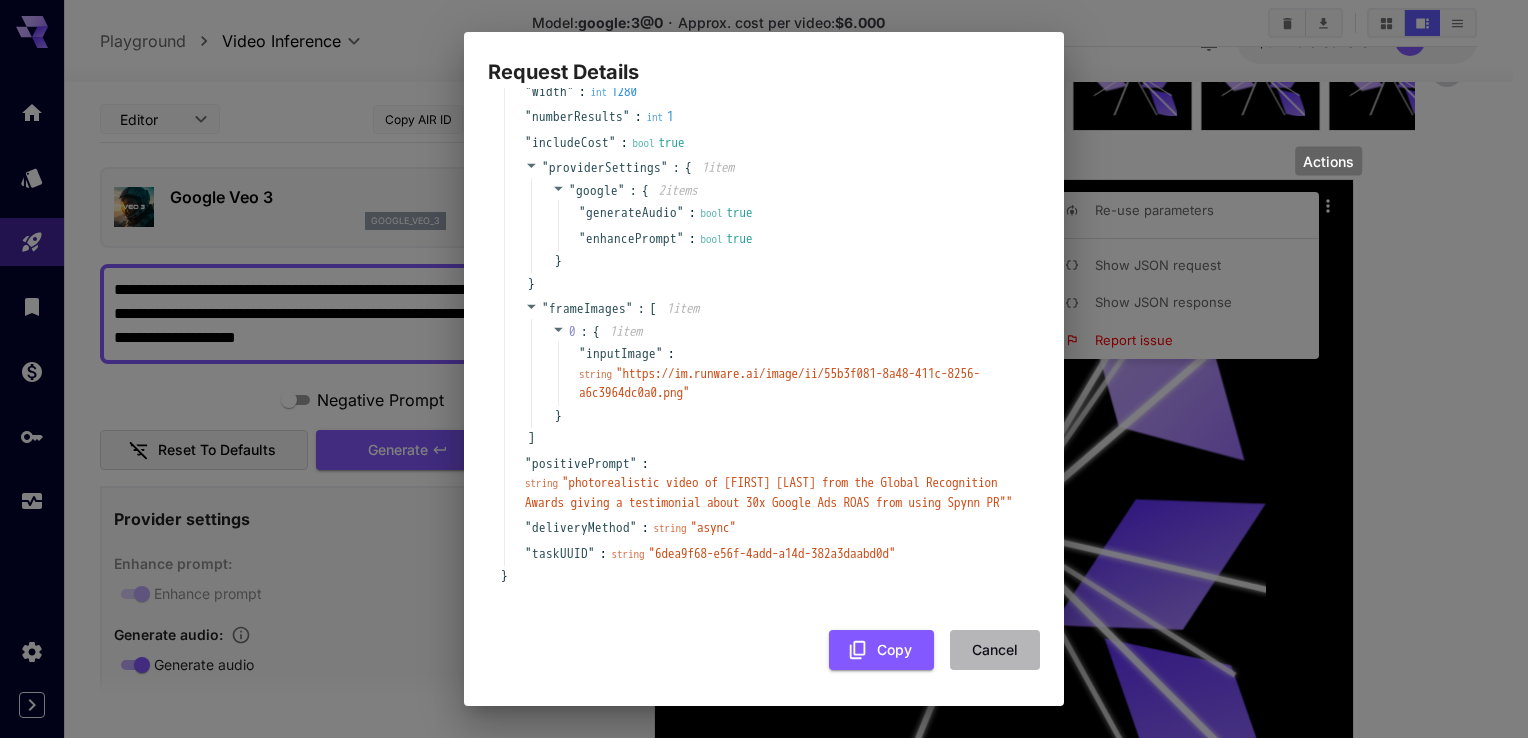 click on "Cancel" at bounding box center (995, 650) 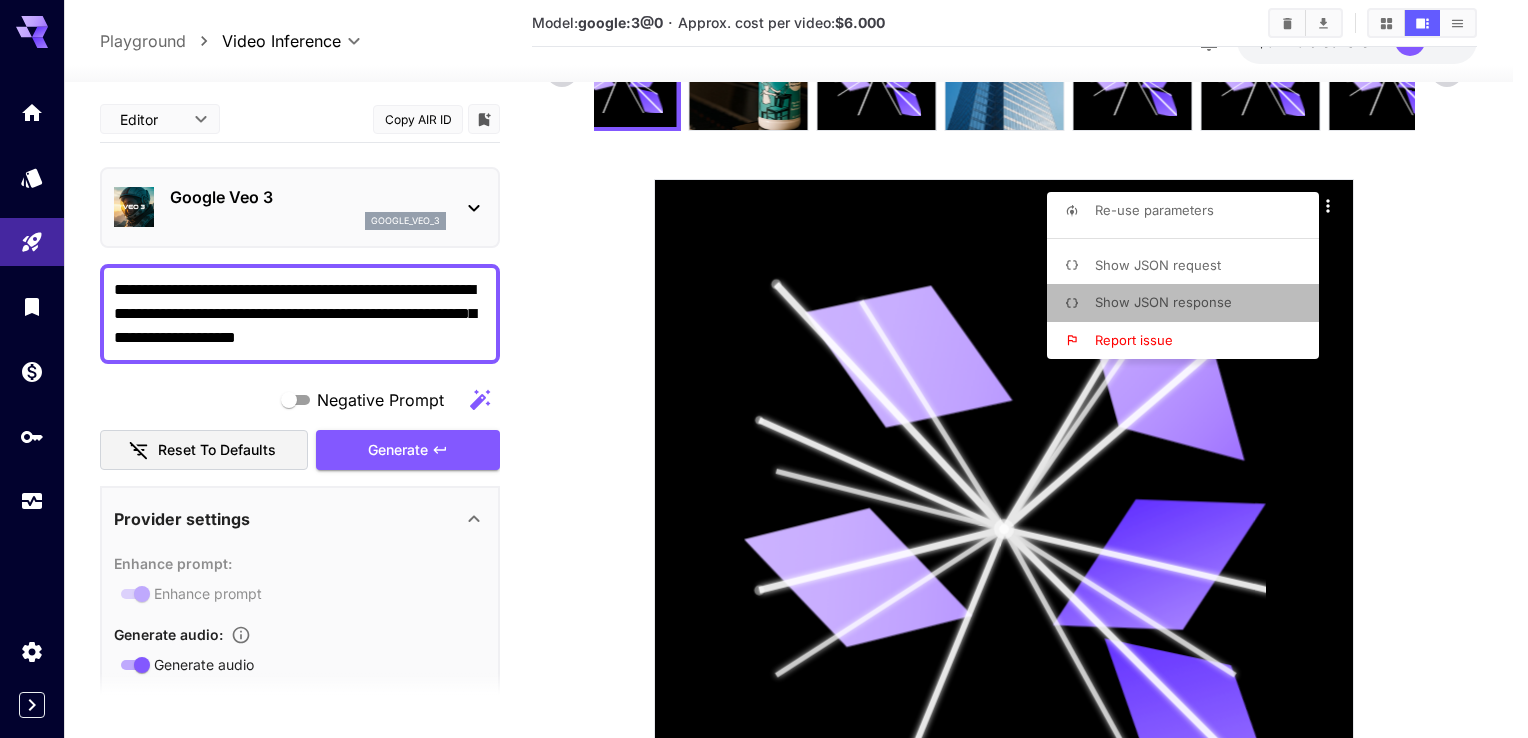 click on "Show JSON response" at bounding box center (1163, 302) 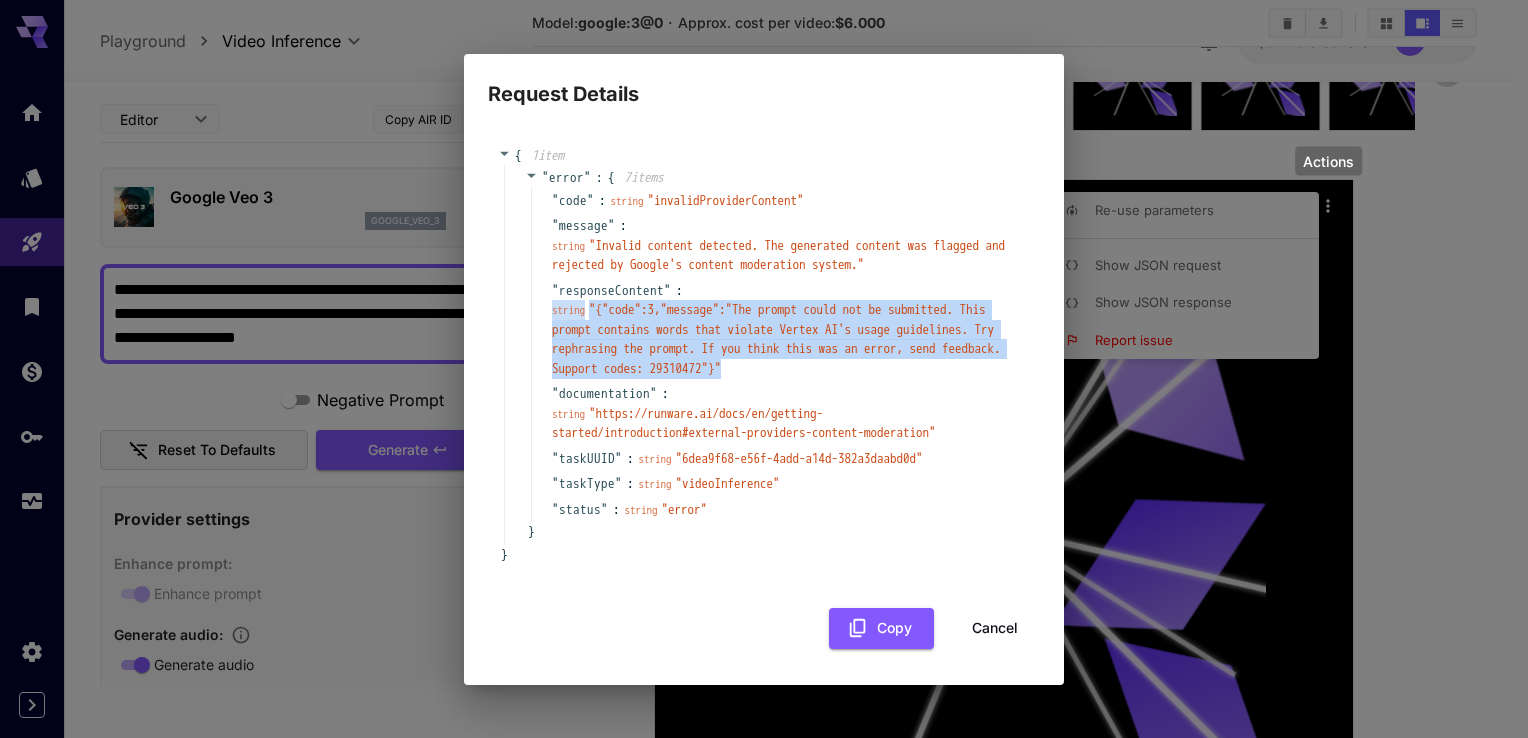 drag, startPoint x: 883, startPoint y: 375, endPoint x: 550, endPoint y: 313, distance: 338.7226 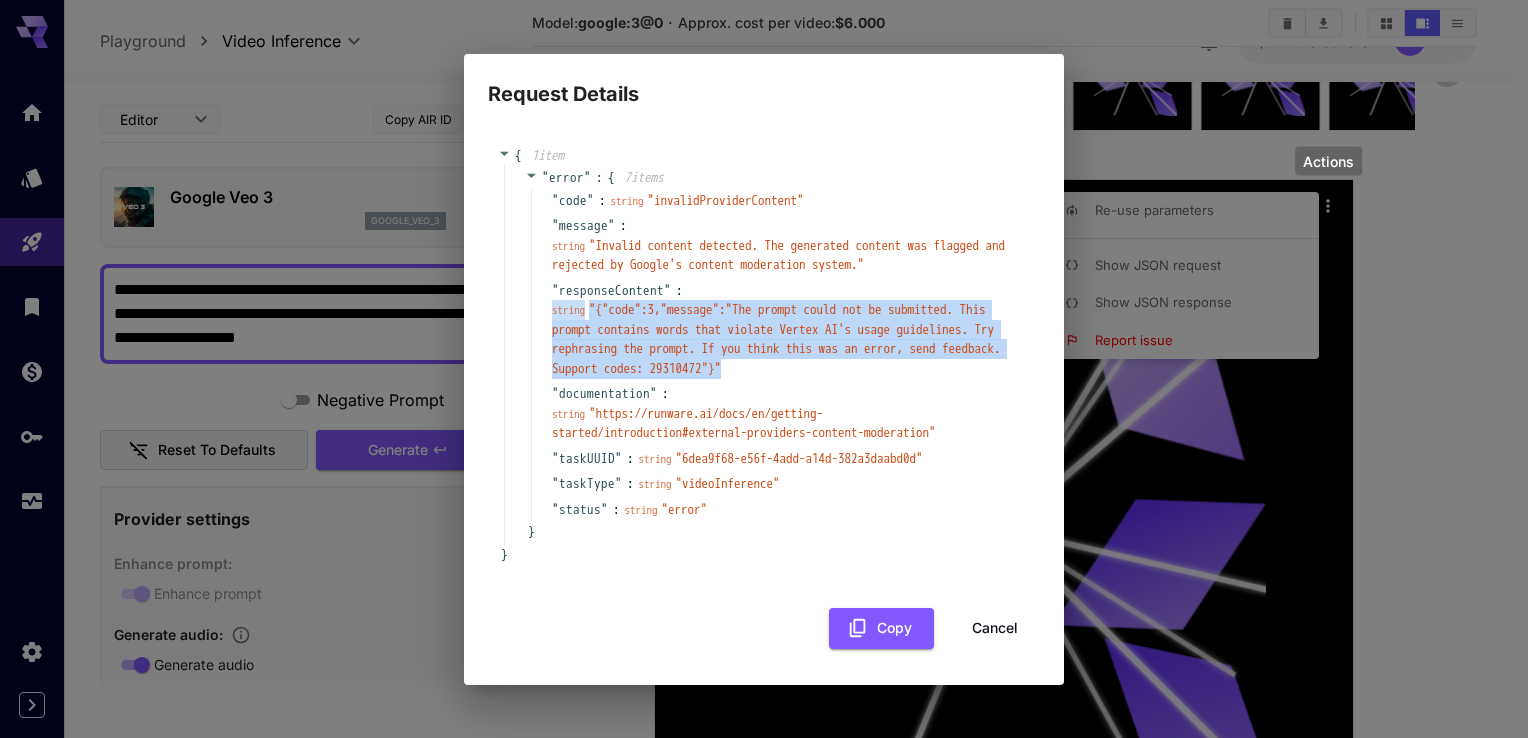 copy on "string " {"code":3,"message":"The prompt could not be submitted. This prompt contains words that violate Vertex AI's usage guidelines. Try rephrasing the prompt. If you think this was an error, send feedback. Support codes: 29310472"} "" 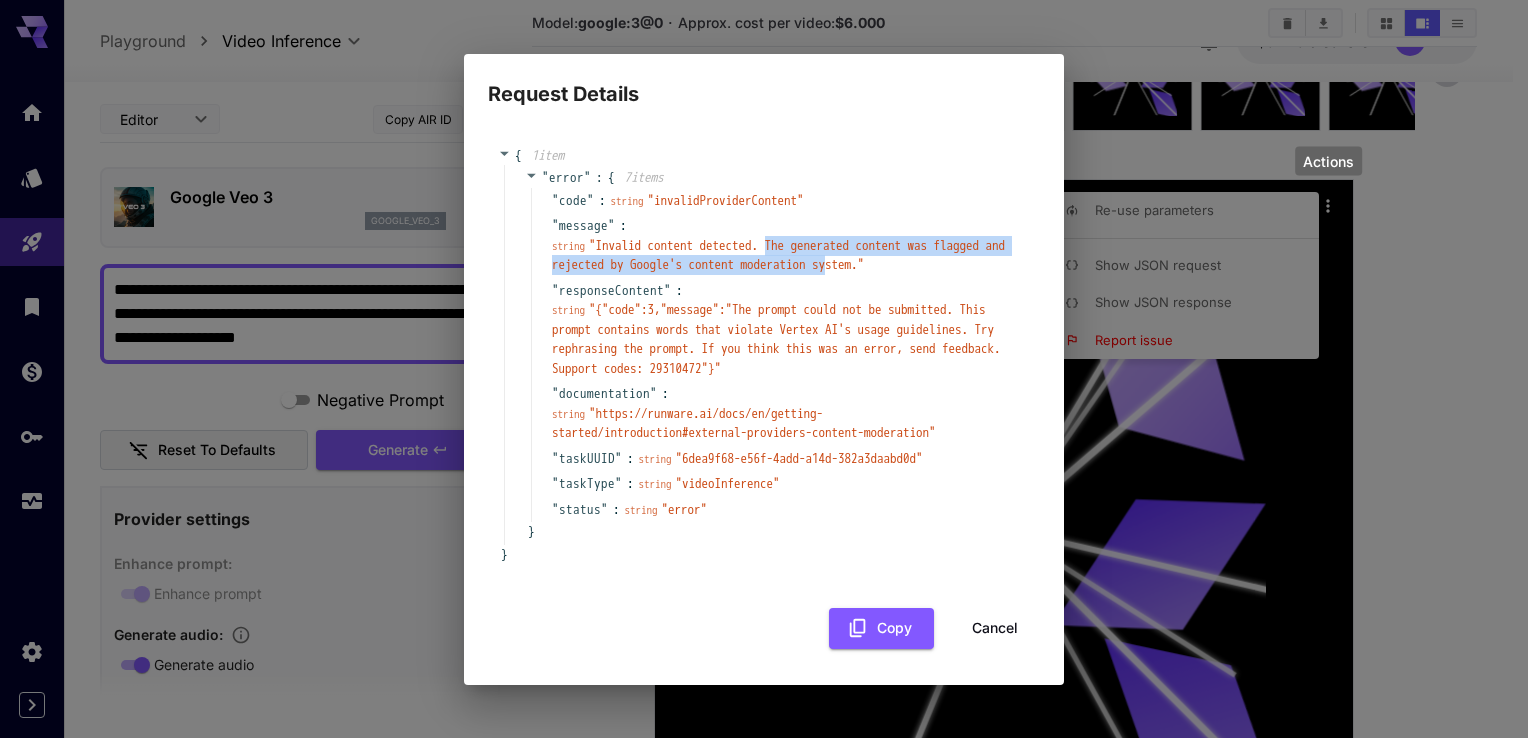 drag, startPoint x: 796, startPoint y: 236, endPoint x: 940, endPoint y: 271, distance: 148.19244 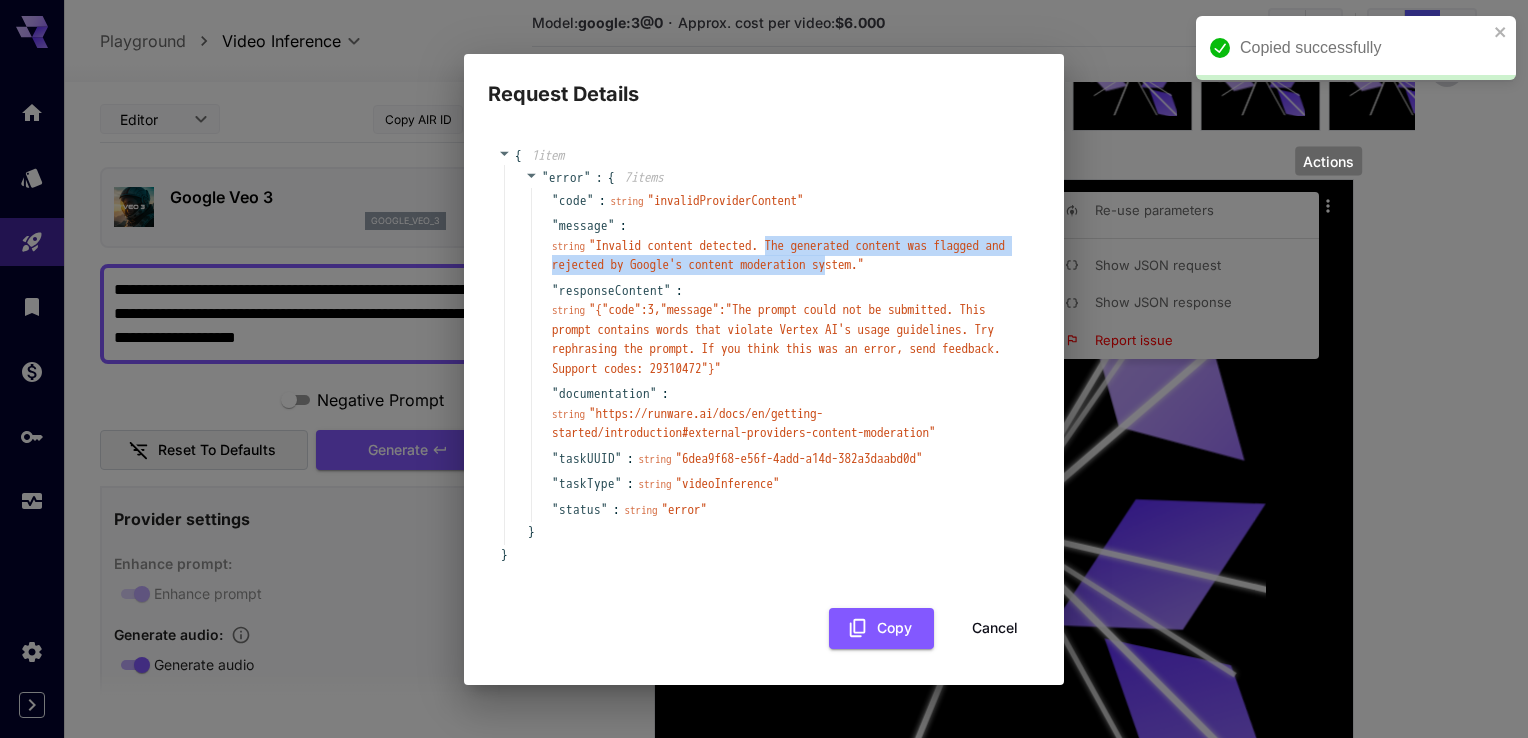 click on "Cancel" at bounding box center (995, 628) 